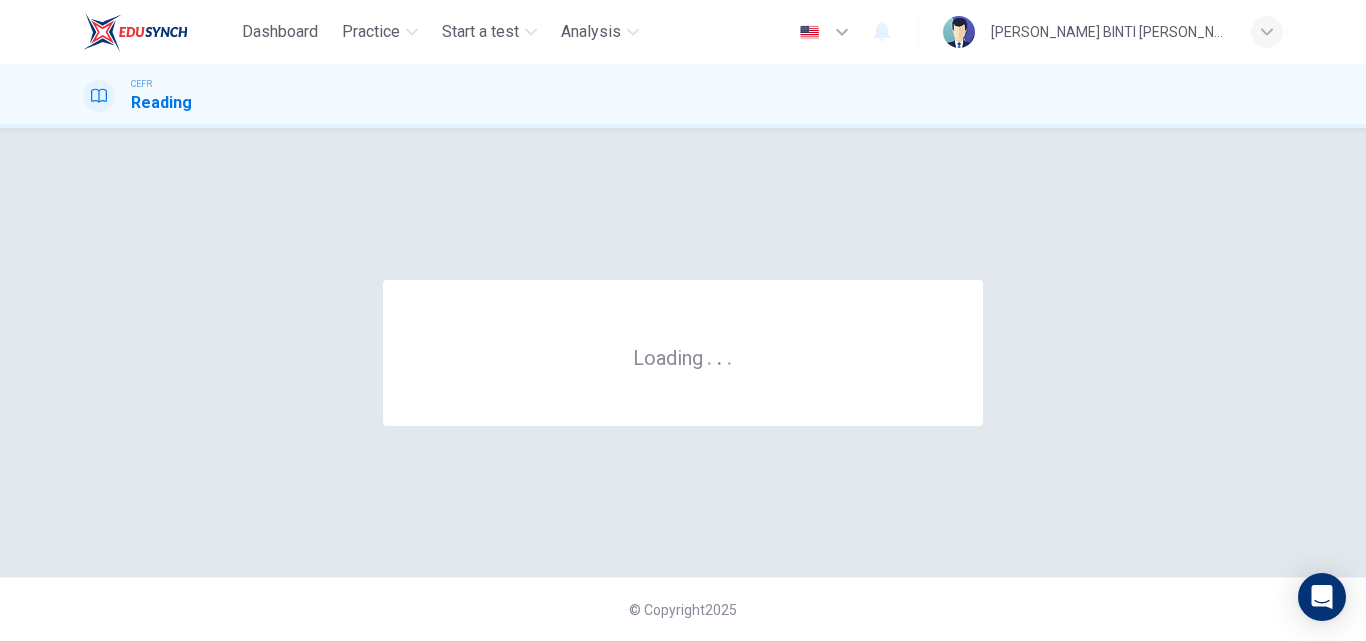 scroll, scrollTop: 0, scrollLeft: 0, axis: both 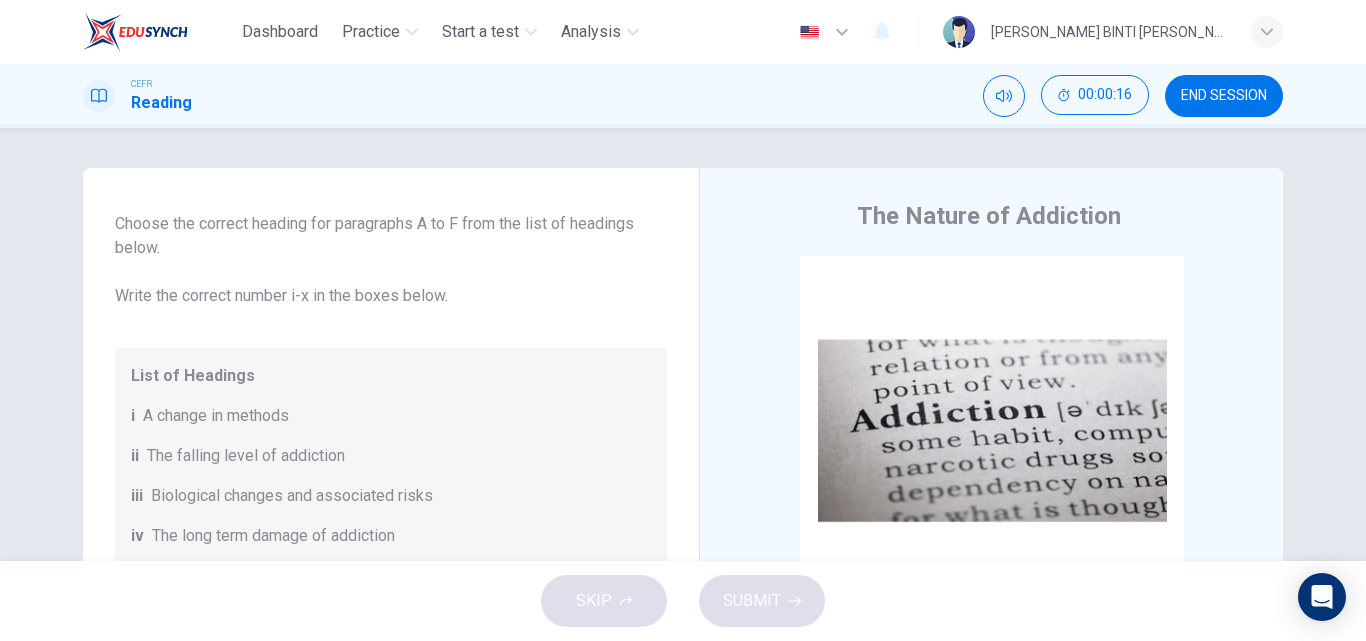 click on "Questions 1 - 6 The Reading Passage has seven paragraphs  A-G .
Choose the correct heading for paragraphs A to F from the list of headings
below.
Write the correct number i-x in the boxes below. List of Headings i A change in methods ii The falling level of addiction iii Biological changes and associated risks iv The long term damage of addiction v Disagreements about definition vi Advice for those involved vii The changing nature of addiction in children viii The lack of clarity in modern interpretations of addiction ix Modern label for taking addiction to extremes x Not all addictions are cause for concern 1 ​ ​ Paragraph A 2 ​ ​ Paragraph B 3 ​ ​ Paragraph C 4 ​ ​ Paragraph D 5 ​ ​ Paragraph E 6 ​ ​ Paragraph F The Nature of Addiction CLICK TO ZOOM Click to Zoom A B C D E F G" at bounding box center (683, 344) 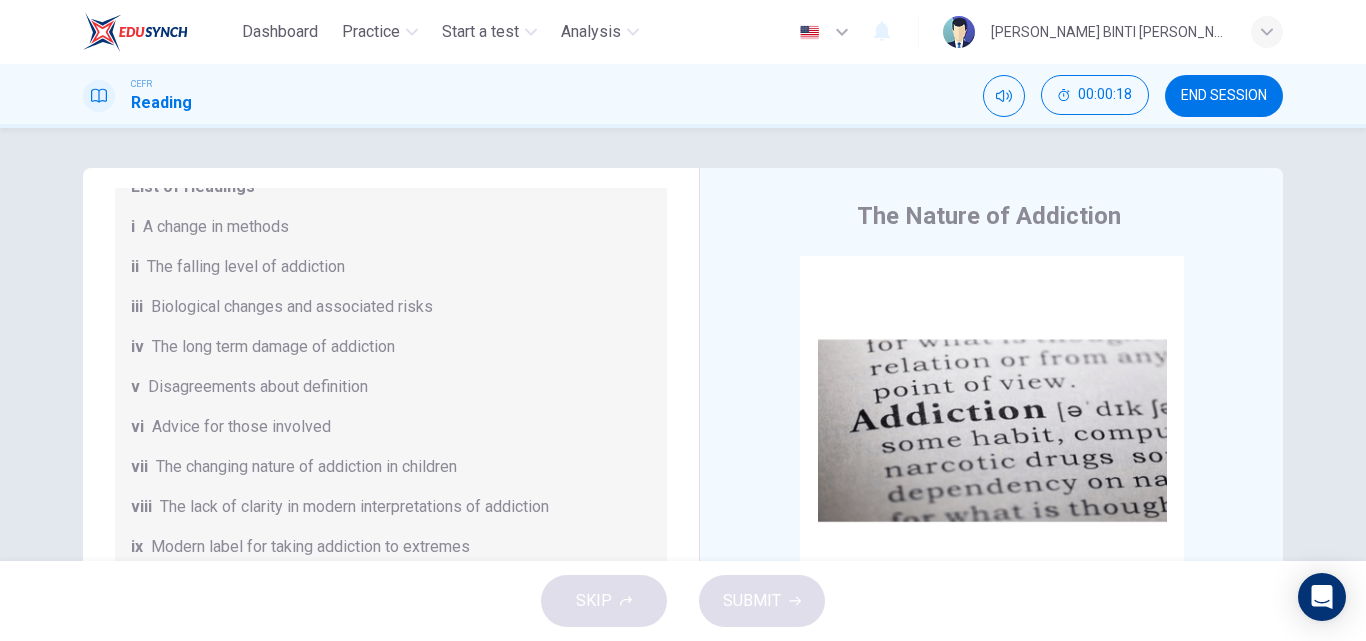 scroll, scrollTop: 433, scrollLeft: 0, axis: vertical 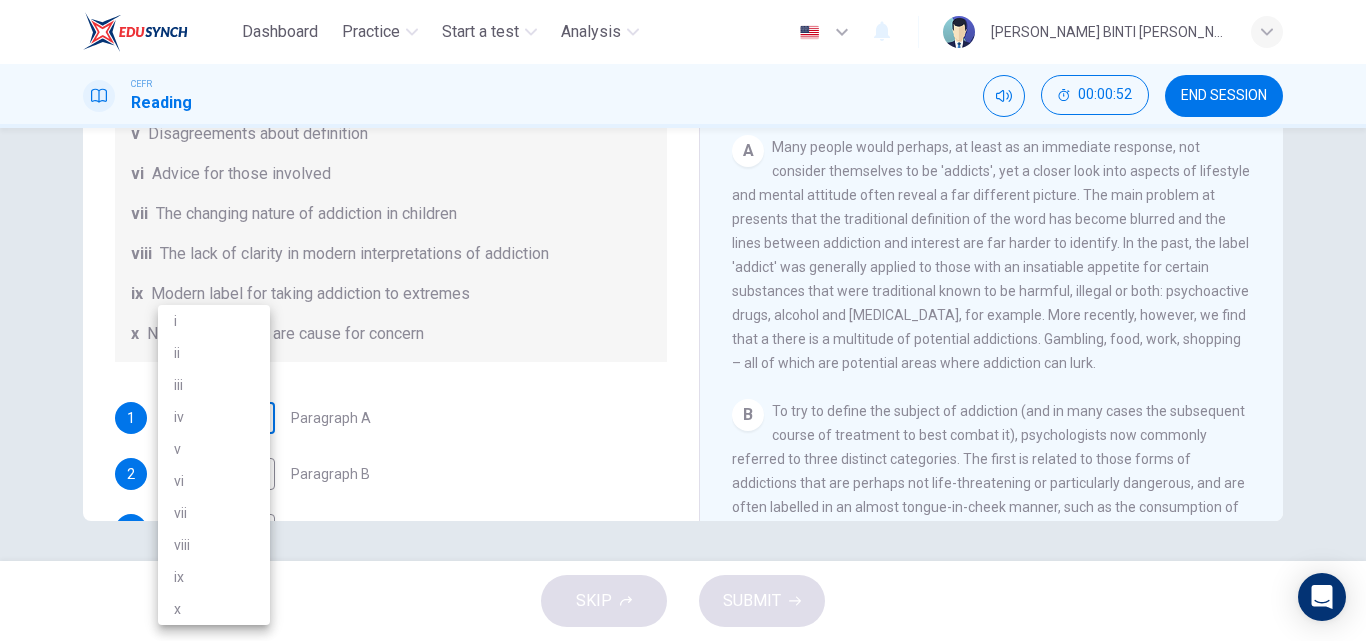 click on "Dashboard Practice Start a test Analysis English en ​ [PERSON_NAME] BINTI [PERSON_NAME] CEFR Reading 00:00:52 END SESSION Questions 1 - 6 The Reading Passage has seven paragraphs  A-G .
Choose the correct heading for paragraphs A to F from the list of headings
below.
Write the correct number i-x in the boxes below. List of Headings i A change in methods ii The falling level of addiction iii Biological changes and associated risks iv The long term damage of addiction v Disagreements about definition vi Advice for those involved vii The changing nature of addiction in children viii The lack of clarity in modern interpretations of addiction ix Modern label for taking addiction to extremes x Not all addictions are cause for concern 1 ​ ​ Paragraph A 2 ​ ​ Paragraph B 3 ​ ​ Paragraph C 4 ​ ​ Paragraph D 5 ​ ​ Paragraph E 6 ​ ​ Paragraph F The Nature of Addiction CLICK TO ZOOM Click to Zoom A B C D E F G SKIP SUBMIT EduSynch - Online Language Proficiency Testing
Dashboard Practice i v" at bounding box center (683, 320) 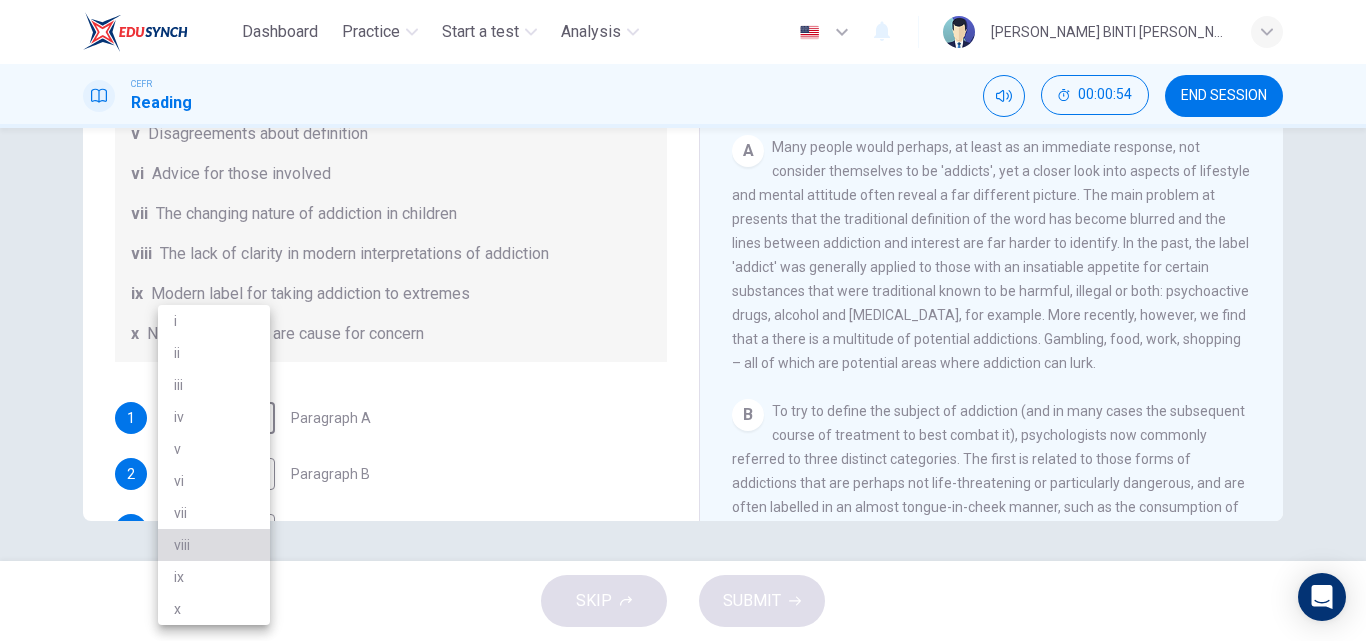 click on "viii" at bounding box center [214, 545] 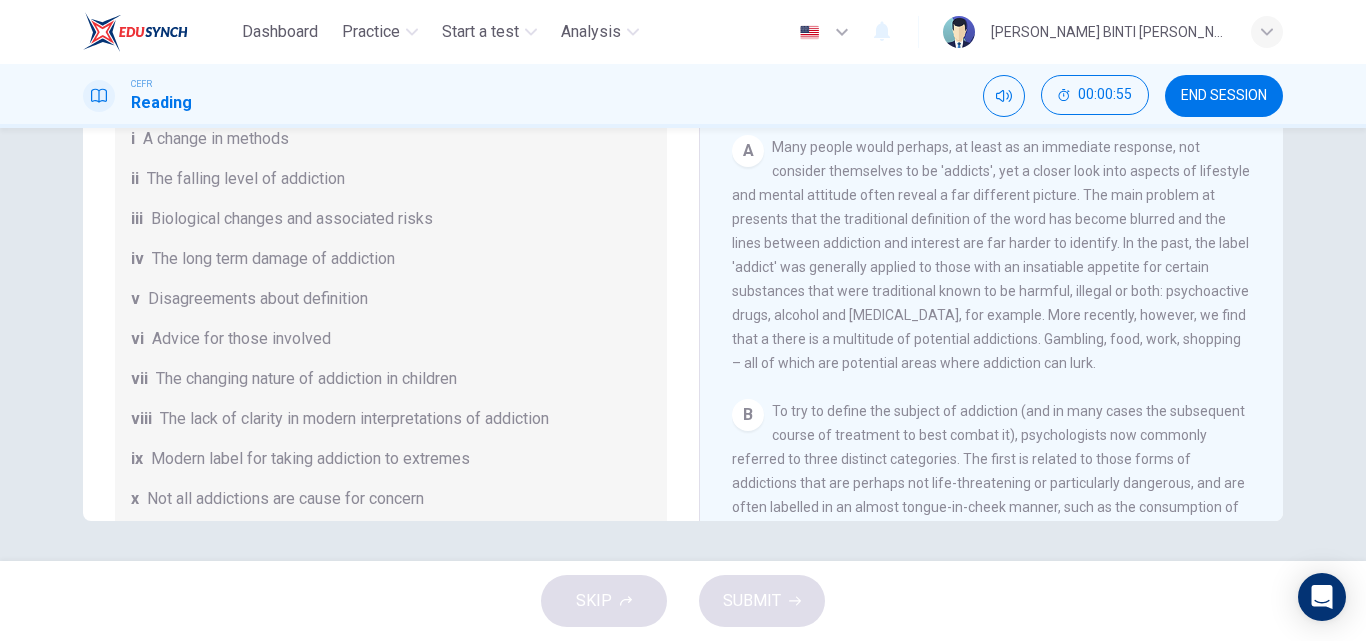 scroll, scrollTop: 0, scrollLeft: 0, axis: both 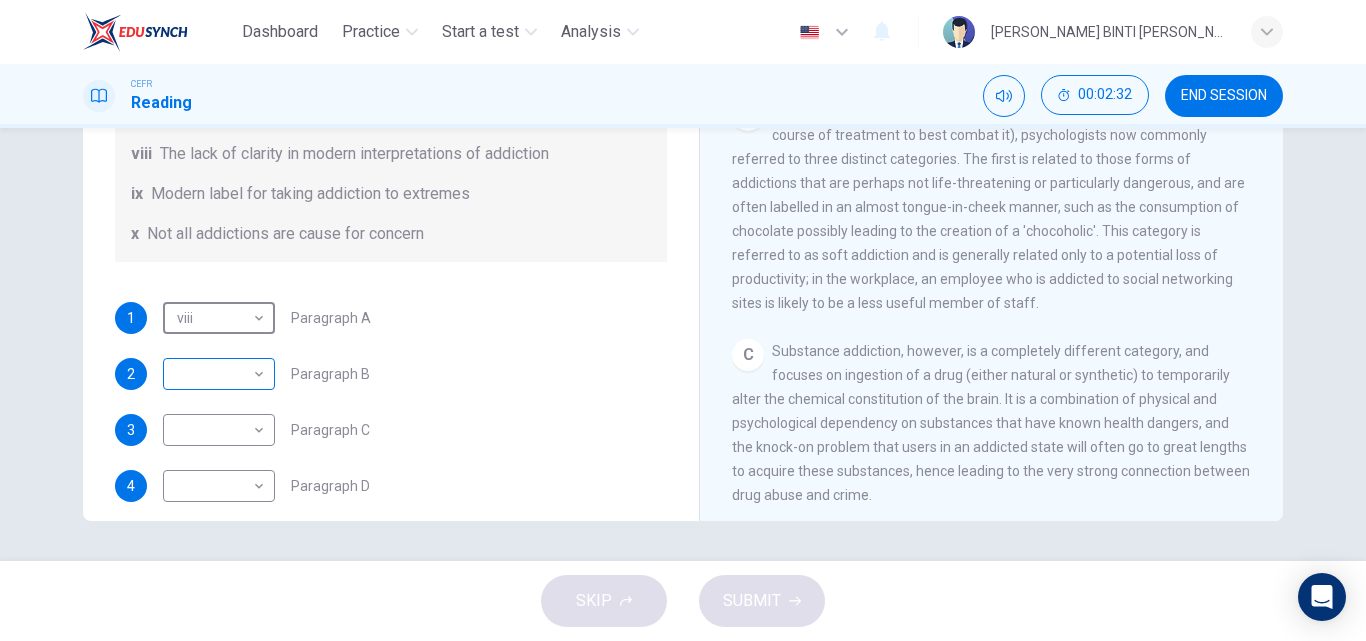 click on "Dashboard Practice Start a test Analysis English en ​ [PERSON_NAME] BINTI [PERSON_NAME] CEFR Reading 00:02:32 END SESSION Questions 1 - 6 The Reading Passage has seven paragraphs  A-G .
Choose the correct heading for paragraphs A to F from the list of headings
below.
Write the correct number i-x in the boxes below. List of Headings i A change in methods ii The falling level of addiction iii Biological changes and associated risks iv The long term damage of addiction v Disagreements about definition vi Advice for those involved vii The changing nature of addiction in children viii The lack of clarity in modern interpretations of addiction ix Modern label for taking addiction to extremes x Not all addictions are cause for concern 1 viii viii ​ Paragraph A 2 ​ ​ Paragraph B 3 ​ ​ Paragraph C 4 ​ ​ Paragraph D 5 ​ ​ Paragraph E 6 ​ ​ Paragraph F The Nature of Addiction CLICK TO ZOOM Click to Zoom A B C D E F G SKIP SUBMIT EduSynch - Online Language Proficiency Testing
Dashboard 2025" at bounding box center [683, 320] 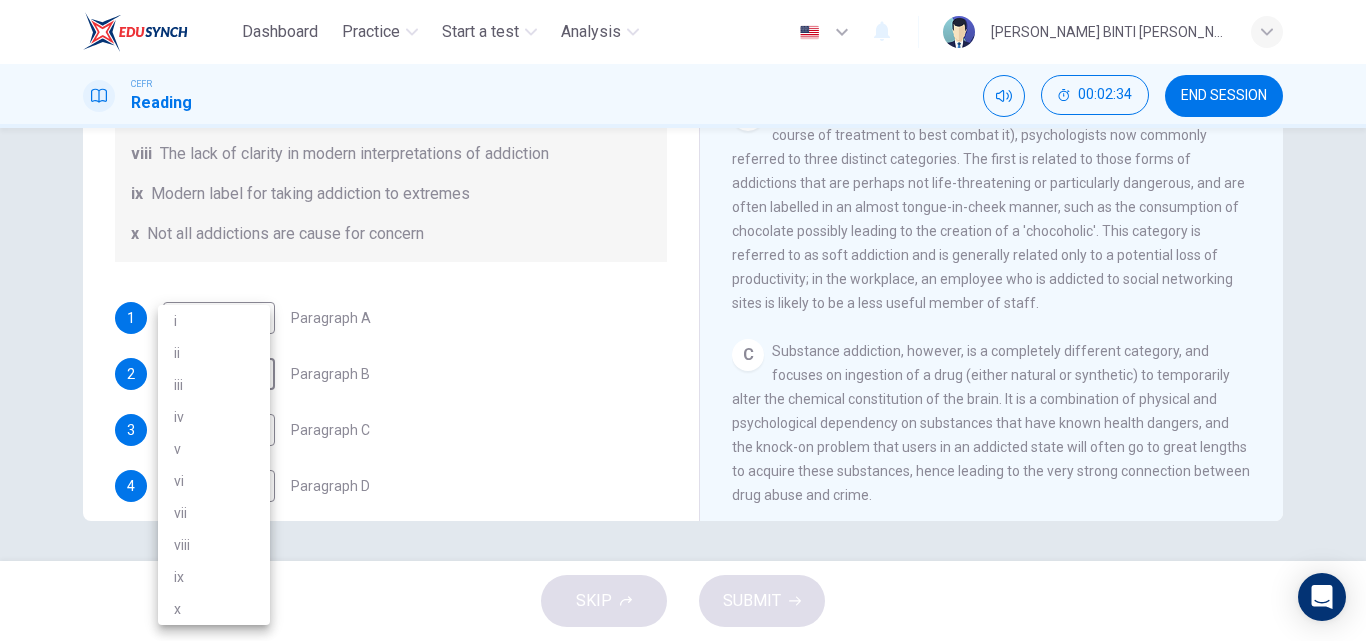 click on "x" at bounding box center (214, 609) 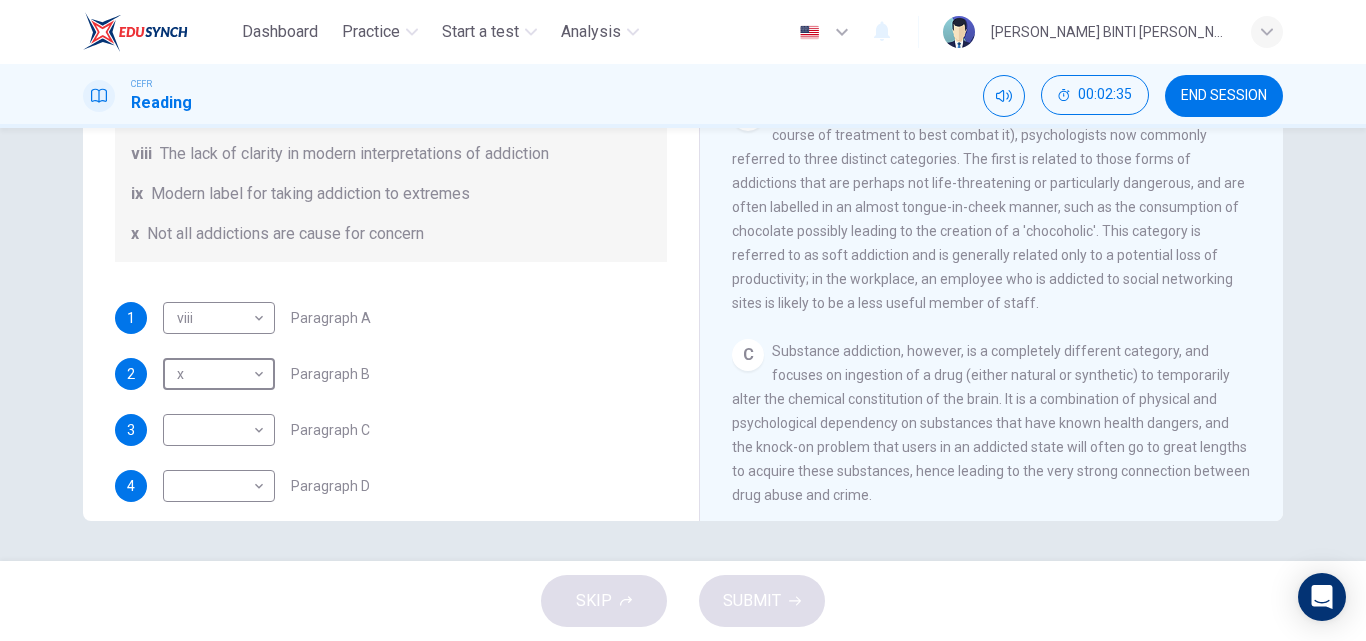 scroll, scrollTop: 600, scrollLeft: 0, axis: vertical 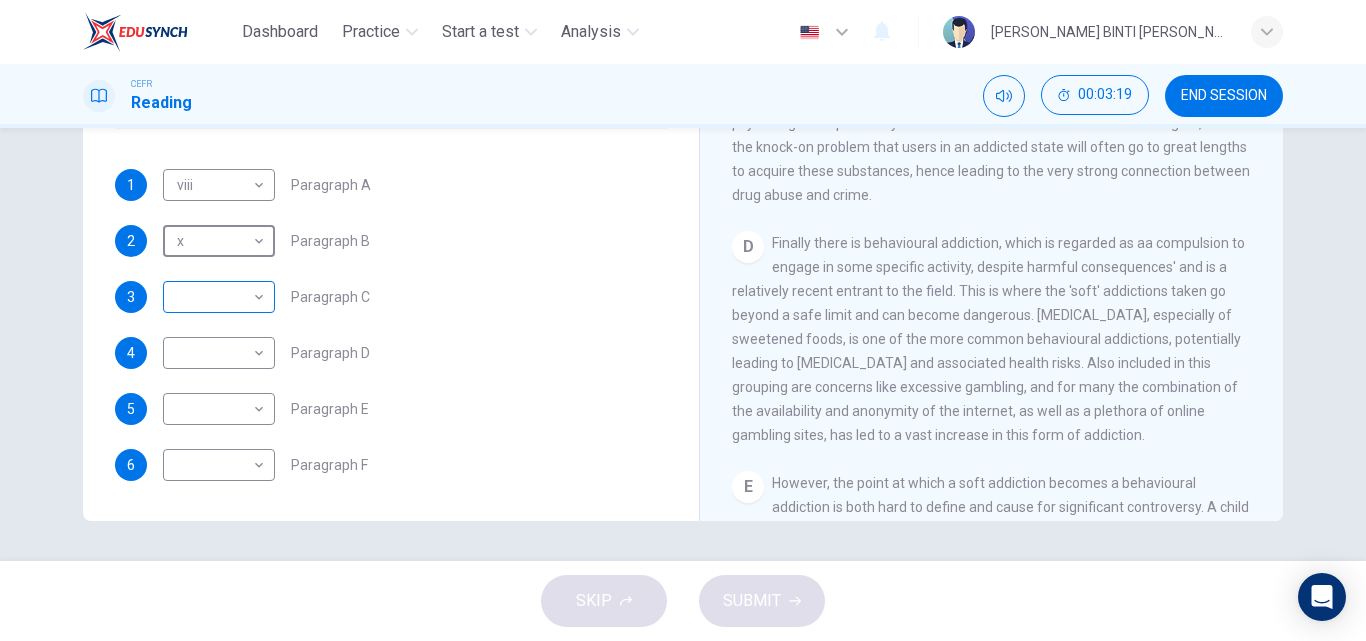 click on "Dashboard Practice Start a test Analysis English en ​ [PERSON_NAME] BINTI [PERSON_NAME] CEFR Reading 00:03:19 END SESSION Questions 1 - 6 The Reading Passage has seven paragraphs  A-G .
Choose the correct heading for paragraphs A to F from the list of headings
below.
Write the correct number i-x in the boxes below. List of Headings i A change in methods ii The falling level of addiction iii Biological changes and associated risks iv The long term damage of addiction v Disagreements about definition vi Advice for those involved vii The changing nature of addiction in children viii The lack of clarity in modern interpretations of addiction ix Modern label for taking addiction to extremes x Not all addictions are cause for concern 1 viii viii ​ Paragraph A 2 x x ​ Paragraph B 3 ​ ​ Paragraph C 4 ​ ​ Paragraph D 5 ​ ​ Paragraph E 6 ​ ​ Paragraph F The Nature of Addiction CLICK TO ZOOM Click to Zoom A B C D E F G SKIP SUBMIT EduSynch - Online Language Proficiency Testing
Dashboard 2025" at bounding box center (683, 320) 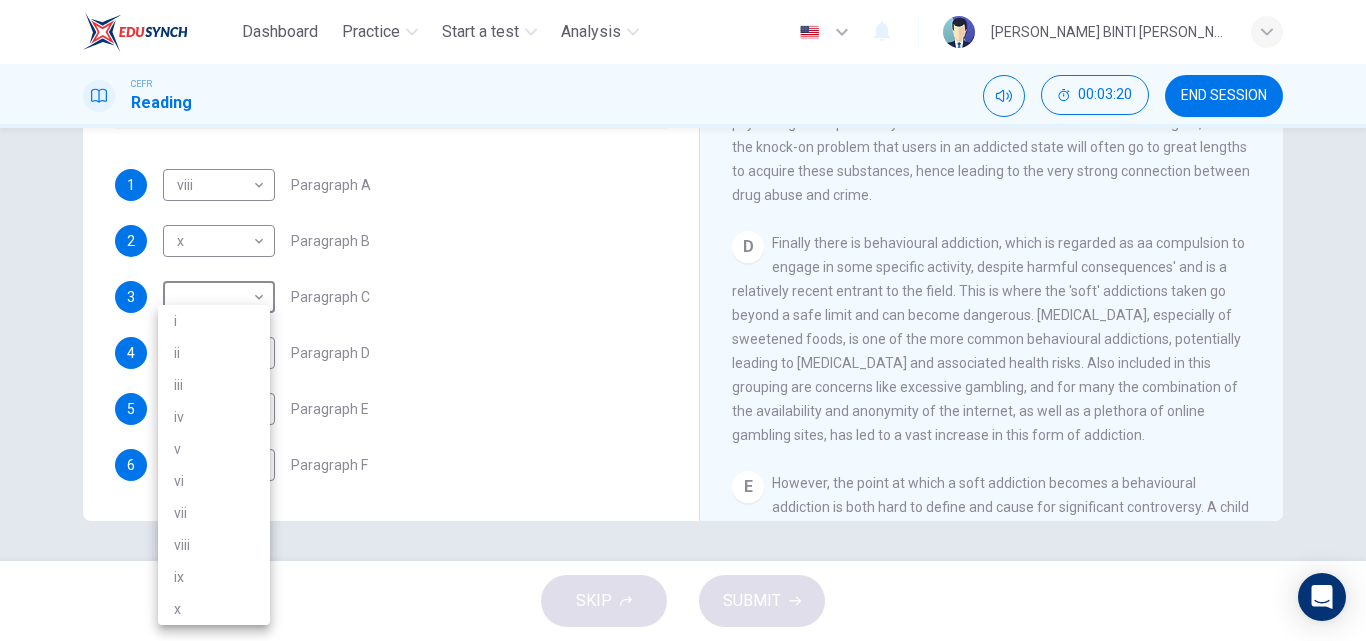 drag, startPoint x: 187, startPoint y: 379, endPoint x: 254, endPoint y: 371, distance: 67.47592 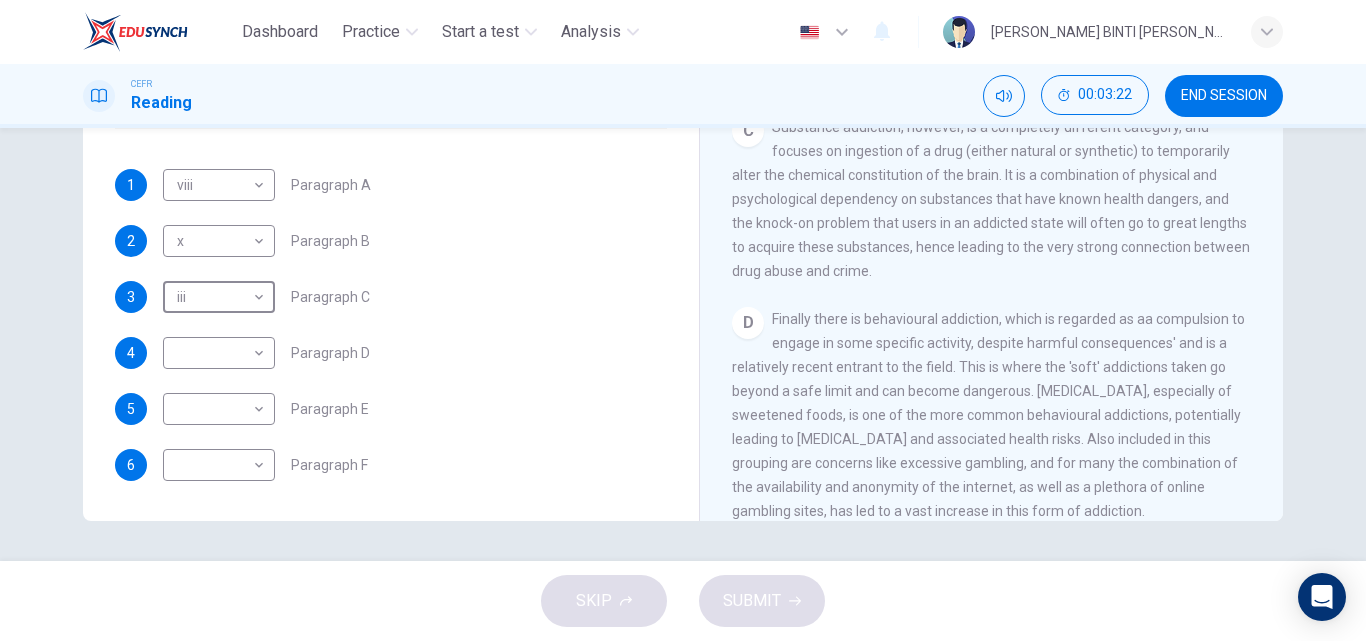 scroll, scrollTop: 600, scrollLeft: 0, axis: vertical 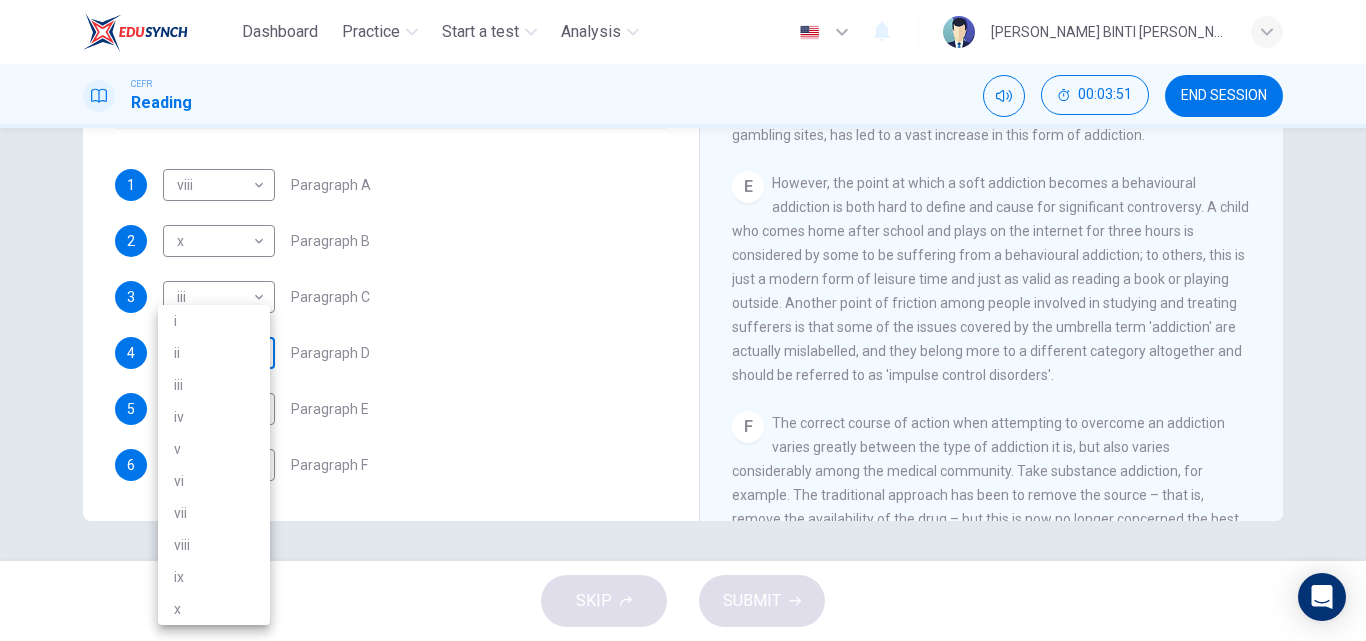 click on "Dashboard Practice Start a test Analysis English en ​ [PERSON_NAME] BINTI [PERSON_NAME] CEFR Reading 00:03:51 END SESSION Questions 1 - 6 The Reading Passage has seven paragraphs  A-G .
Choose the correct heading for paragraphs A to F from the list of headings
below.
Write the correct number i-x in the boxes below. List of Headings i A change in methods ii The falling level of addiction iii Biological changes and associated risks iv The long term damage of addiction v Disagreements about definition vi Advice for those involved vii The changing nature of addiction in children viii The lack of clarity in modern interpretations of addiction ix Modern label for taking addiction to extremes x Not all addictions are cause for concern 1 viii viii ​ Paragraph A 2 x x ​ Paragraph B 3 iii iii ​ Paragraph C 4 ​ ​ Paragraph D 5 ​ ​ Paragraph E 6 ​ ​ Paragraph F The Nature of Addiction CLICK TO ZOOM Click to Zoom A B C D E F G SKIP SUBMIT EduSynch - Online Language Proficiency Testing
Dashboard i" at bounding box center (683, 320) 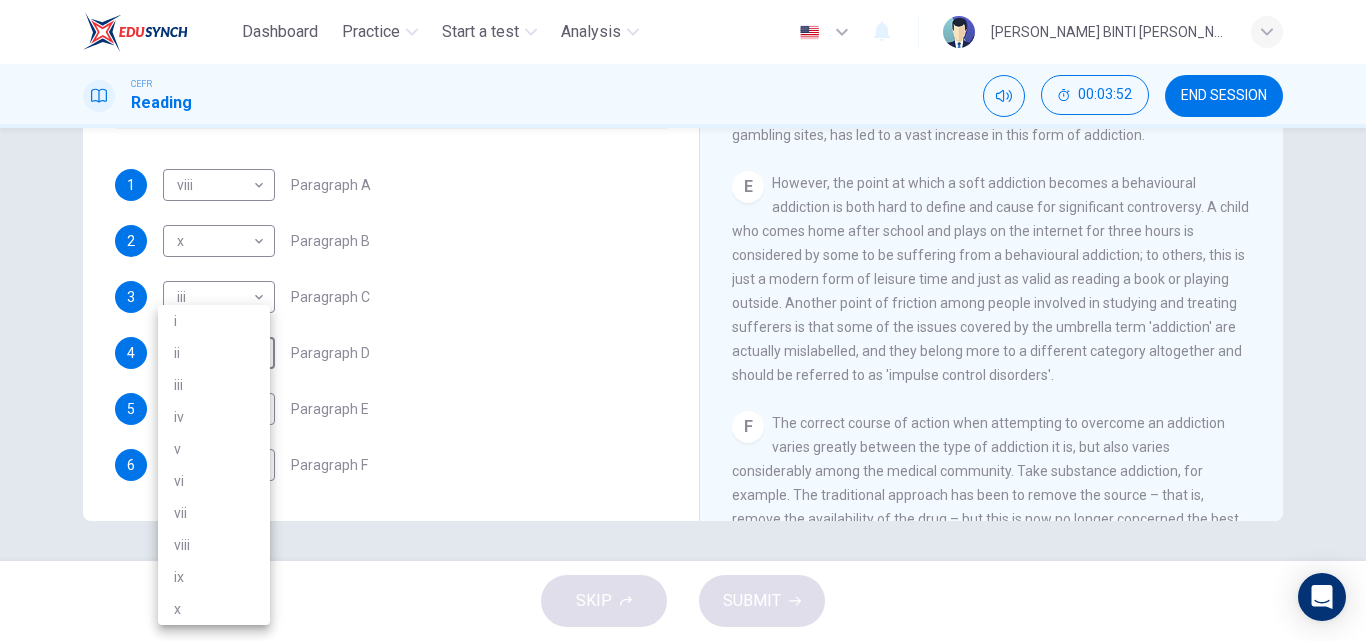 click on "v" at bounding box center (214, 449) 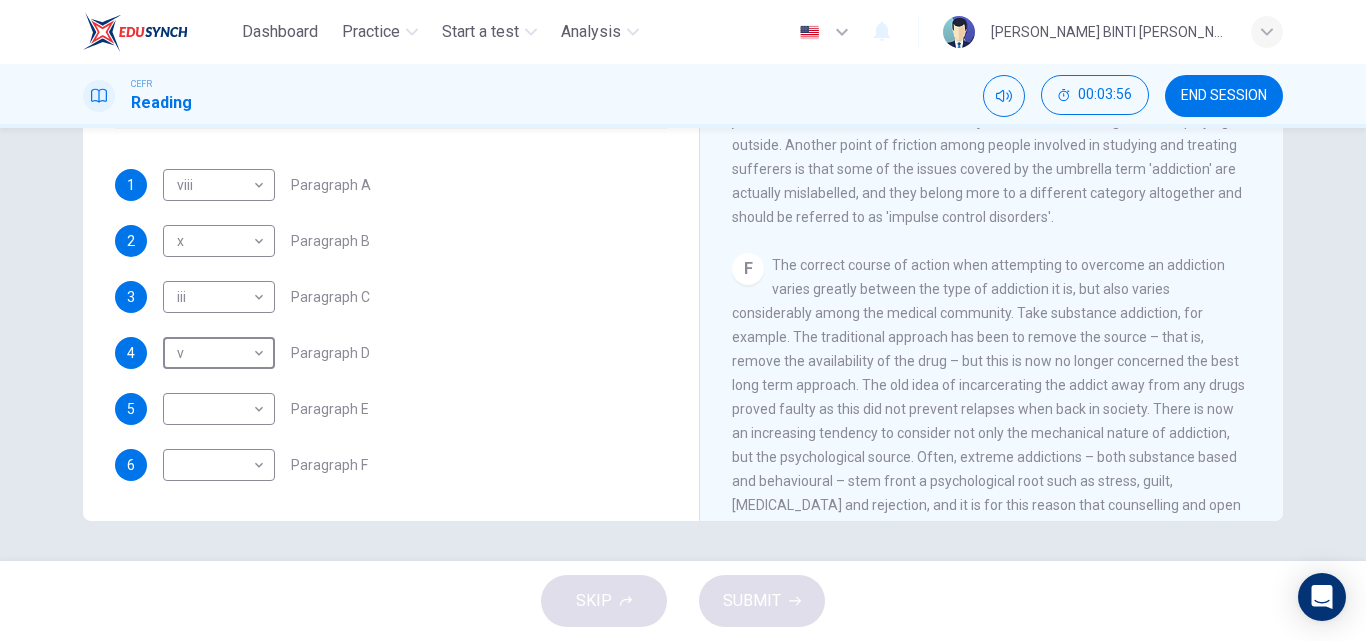 scroll, scrollTop: 1207, scrollLeft: 0, axis: vertical 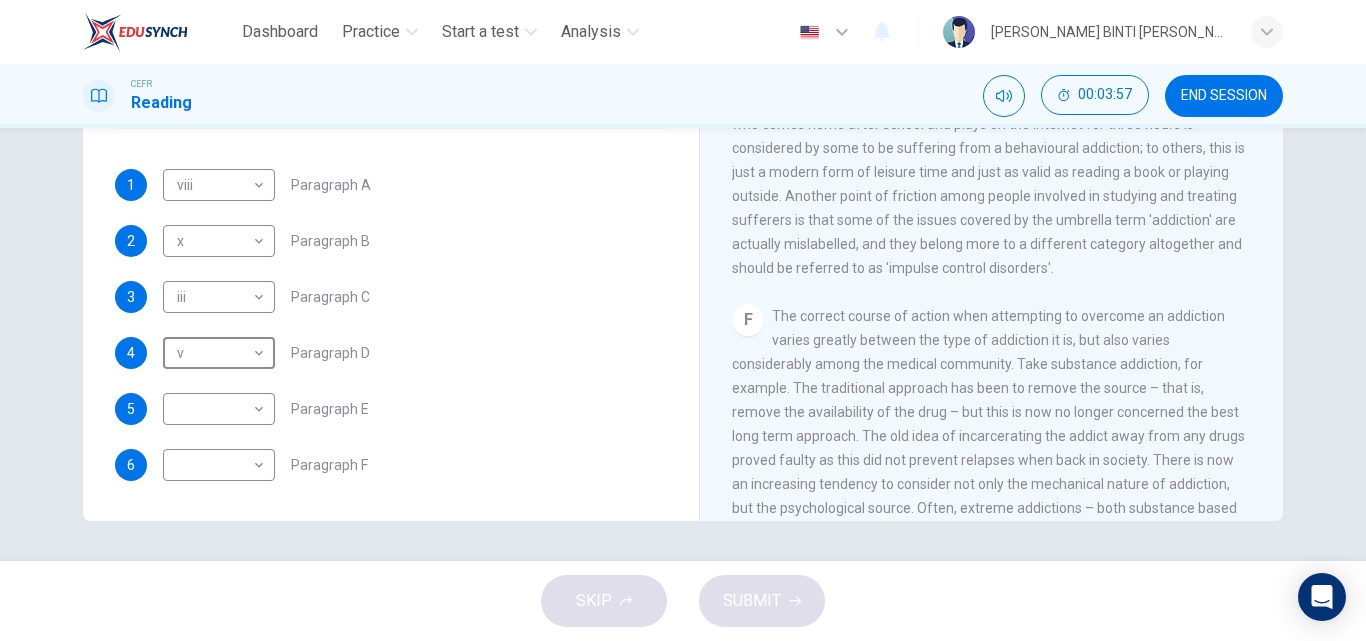 click on "F" at bounding box center [748, 320] 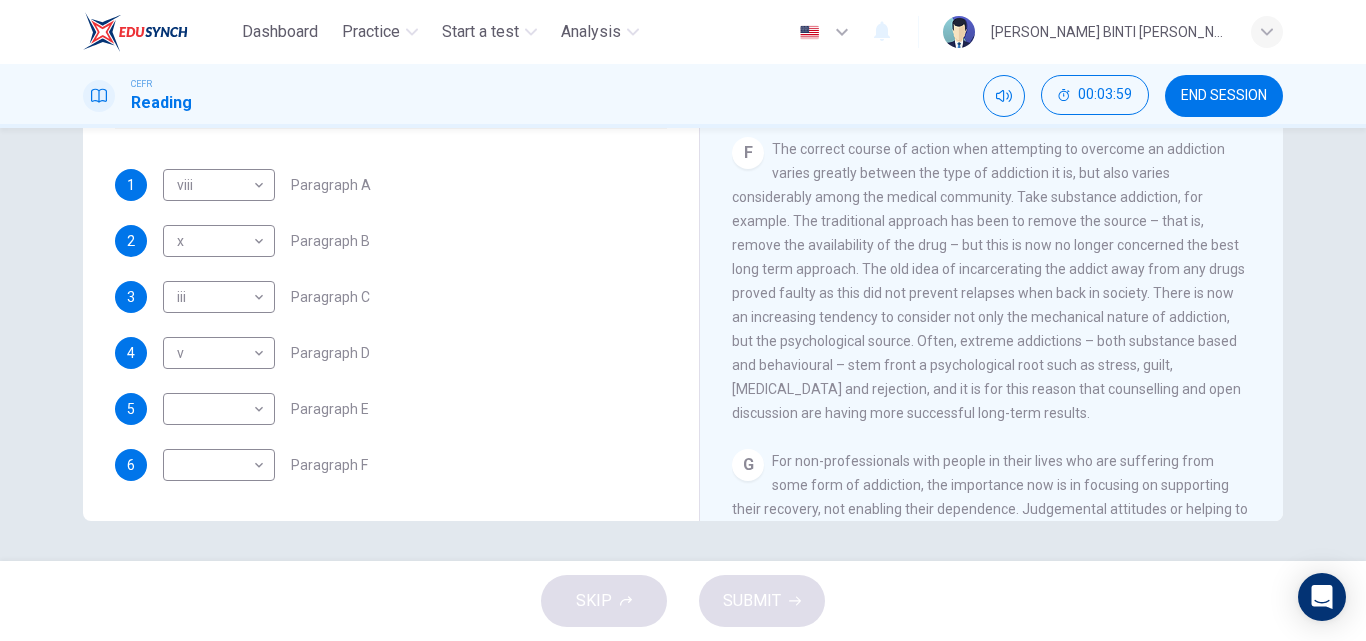 scroll, scrollTop: 1407, scrollLeft: 0, axis: vertical 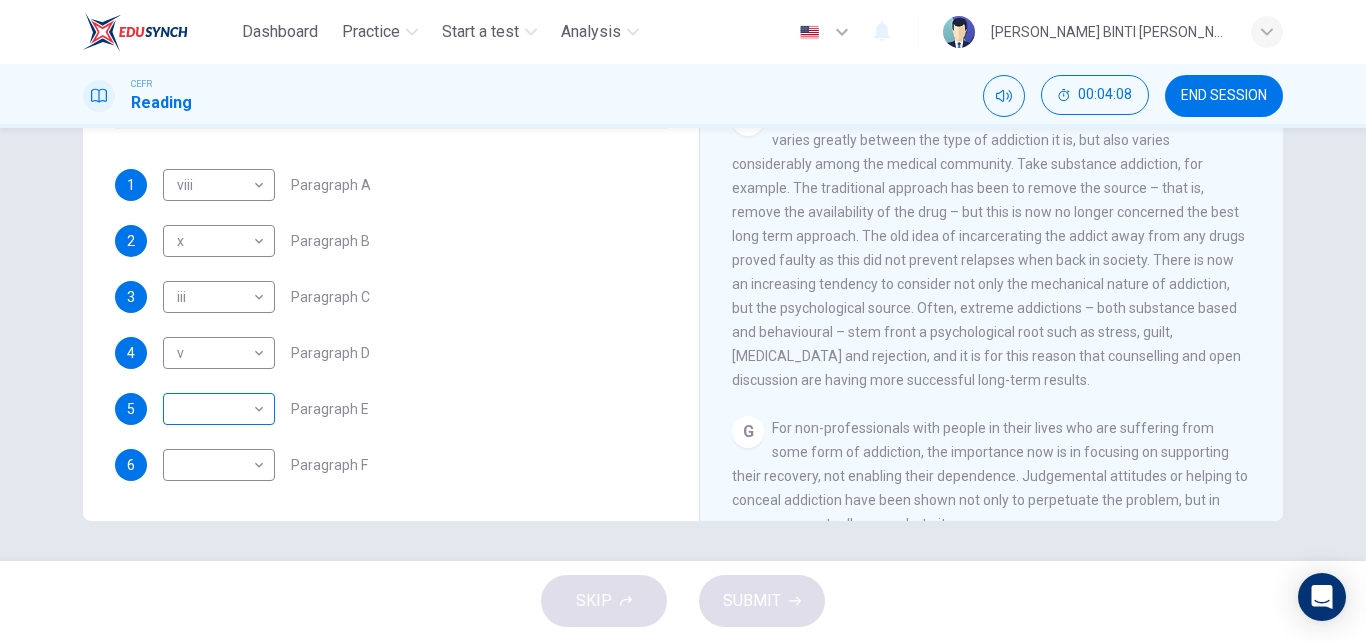 click on "Dashboard Practice Start a test Analysis English en ​ [PERSON_NAME] BINTI [PERSON_NAME] CEFR Reading 00:04:08 END SESSION Questions 1 - 6 The Reading Passage has seven paragraphs  A-G .
Choose the correct heading for paragraphs A to F from the list of headings
below.
Write the correct number i-x in the boxes below. List of Headings i A change in methods ii The falling level of addiction iii Biological changes and associated risks iv The long term damage of addiction v Disagreements about definition vi Advice for those involved vii The changing nature of addiction in children viii The lack of clarity in modern interpretations of addiction ix Modern label for taking addiction to extremes x Not all addictions are cause for concern 1 viii viii ​ Paragraph A 2 x x ​ Paragraph B 3 iii iii ​ Paragraph C 4 v v ​ Paragraph D 5 ​ ​ Paragraph E 6 ​ ​ Paragraph F The Nature of Addiction CLICK TO ZOOM Click to Zoom A B C D E F G SKIP SUBMIT EduSynch - Online Language Proficiency Testing
Dashboard" at bounding box center [683, 320] 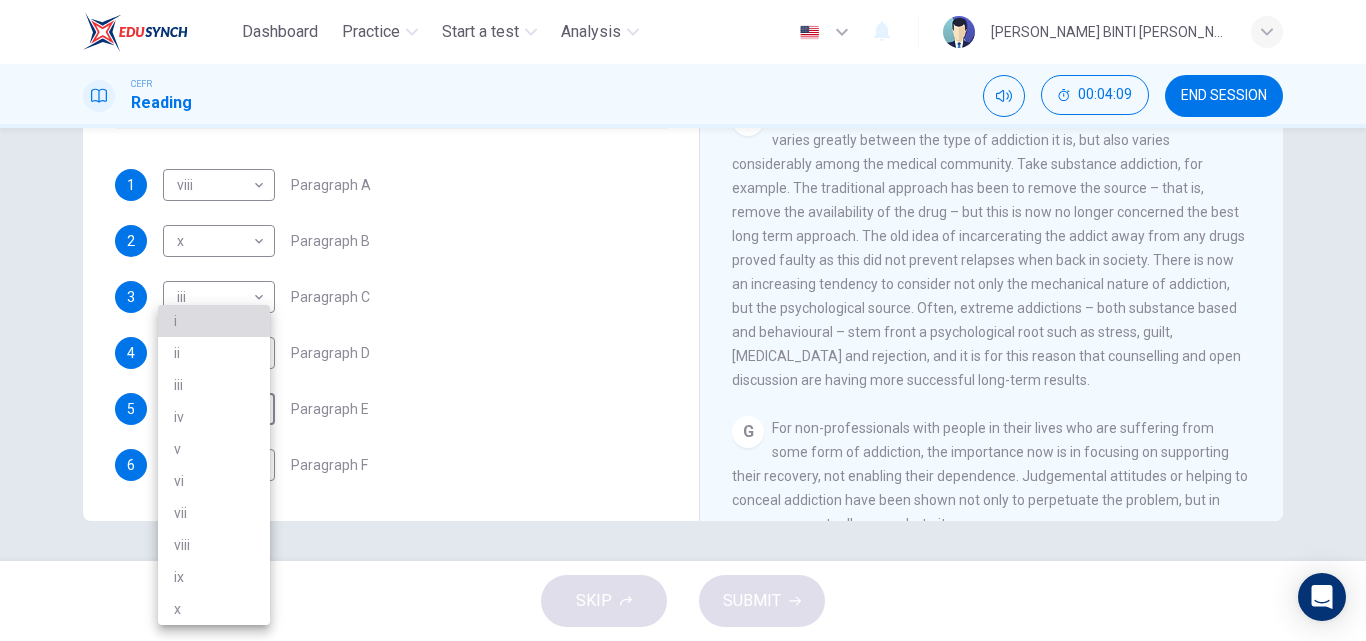 click on "i" at bounding box center [214, 321] 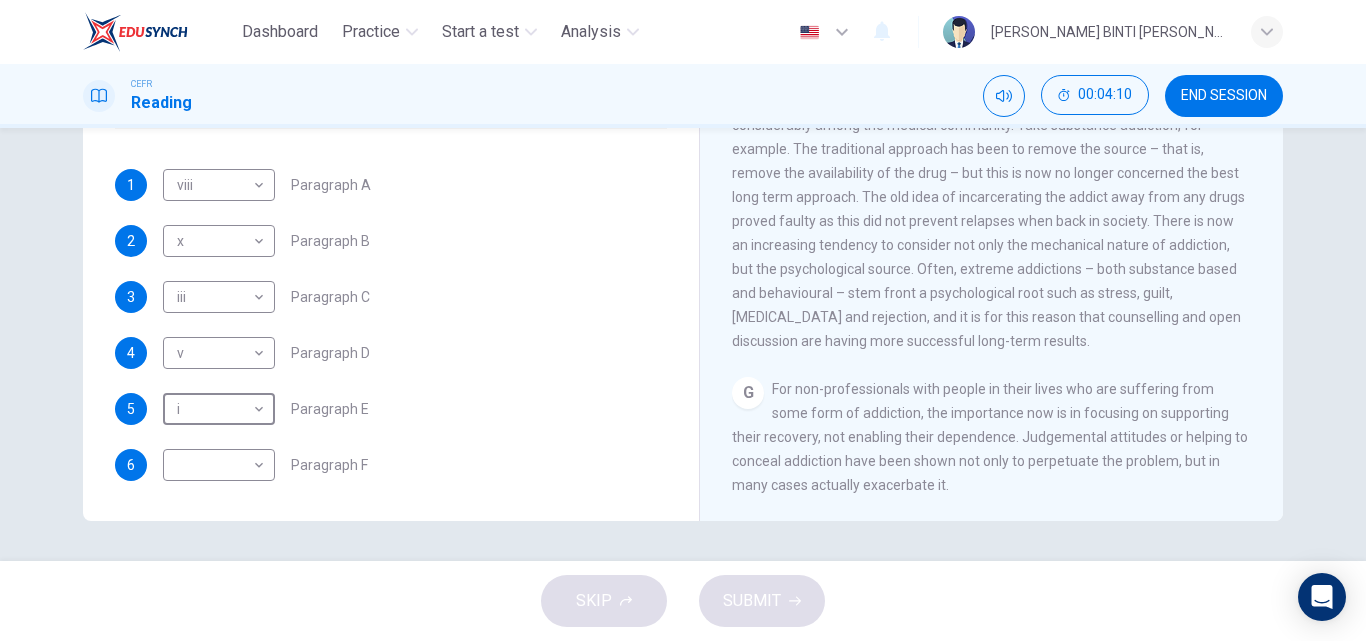 scroll, scrollTop: 1507, scrollLeft: 0, axis: vertical 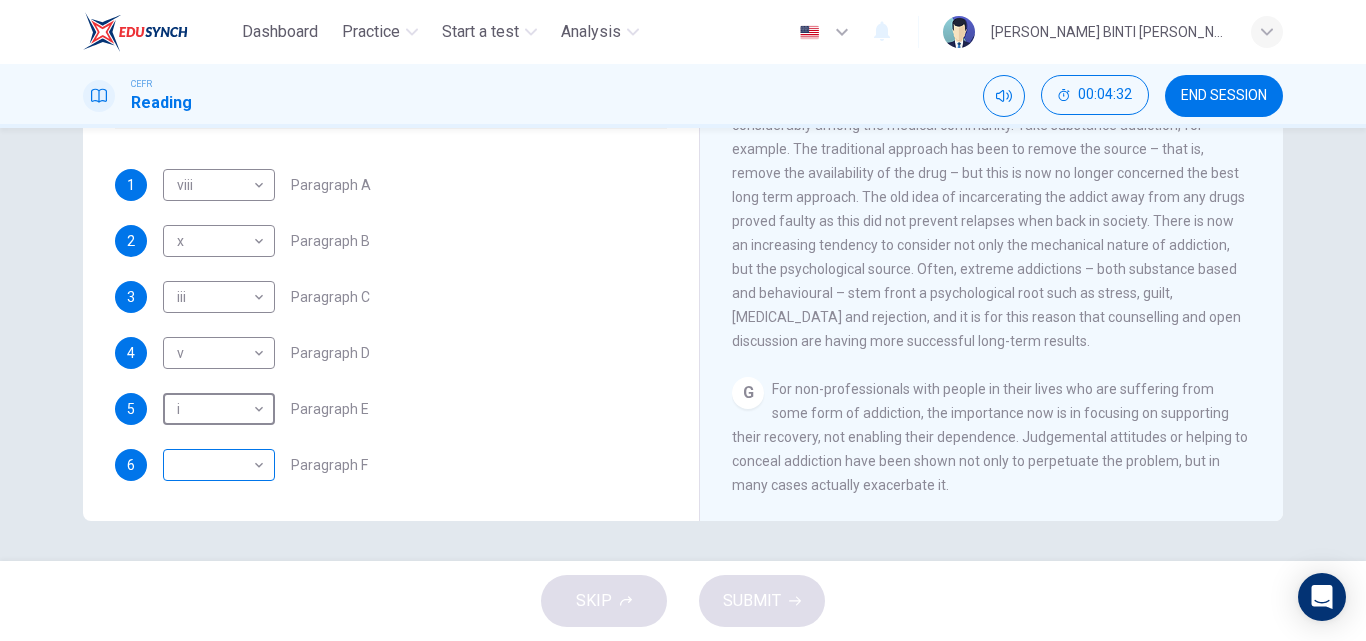 click on "Dashboard Practice Start a test Analysis English en ​ [PERSON_NAME] BINTI [PERSON_NAME] CEFR Reading 00:04:32 END SESSION Questions 1 - 6 The Reading Passage has seven paragraphs  A-G .
Choose the correct heading for paragraphs A to F from the list of headings
below.
Write the correct number i-x in the boxes below. List of Headings i A change in methods ii The falling level of addiction iii Biological changes and associated risks iv The long term damage of addiction v Disagreements about definition vi Advice for those involved vii The changing nature of addiction in children viii The lack of clarity in modern interpretations of addiction ix Modern label for taking addiction to extremes x Not all addictions are cause for concern 1 viii viii ​ Paragraph A 2 x x ​ Paragraph B 3 iii iii ​ Paragraph C 4 v v ​ Paragraph D 5 i i ​ Paragraph E 6 ​ ​ Paragraph F The Nature of Addiction CLICK TO ZOOM Click to Zoom A B C D E F G SKIP SUBMIT EduSynch - Online Language Proficiency Testing
Dashboard" at bounding box center (683, 320) 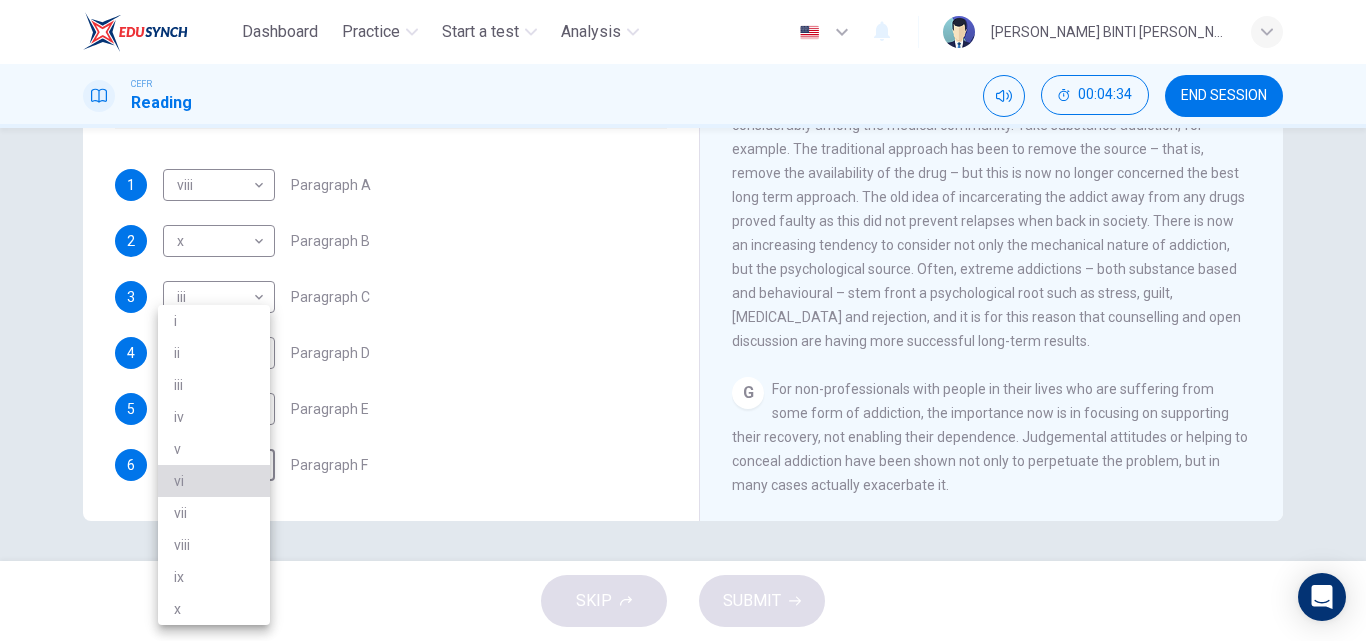 click on "vi" at bounding box center (214, 481) 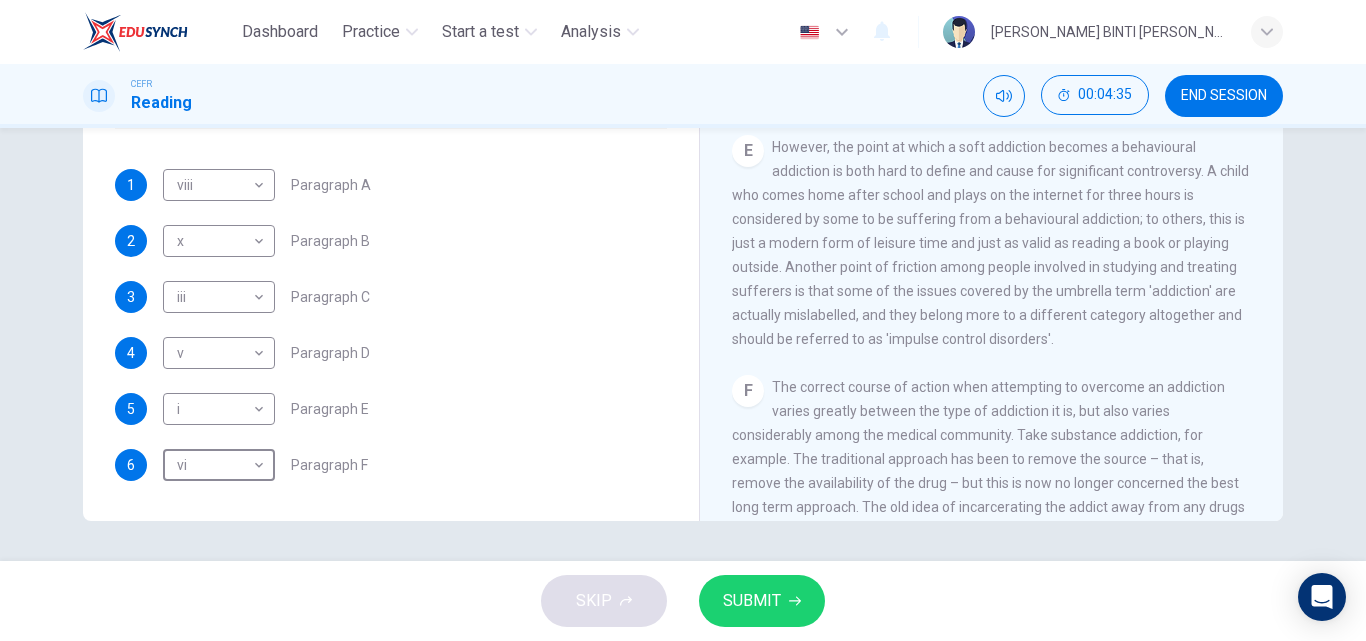 scroll, scrollTop: 1107, scrollLeft: 0, axis: vertical 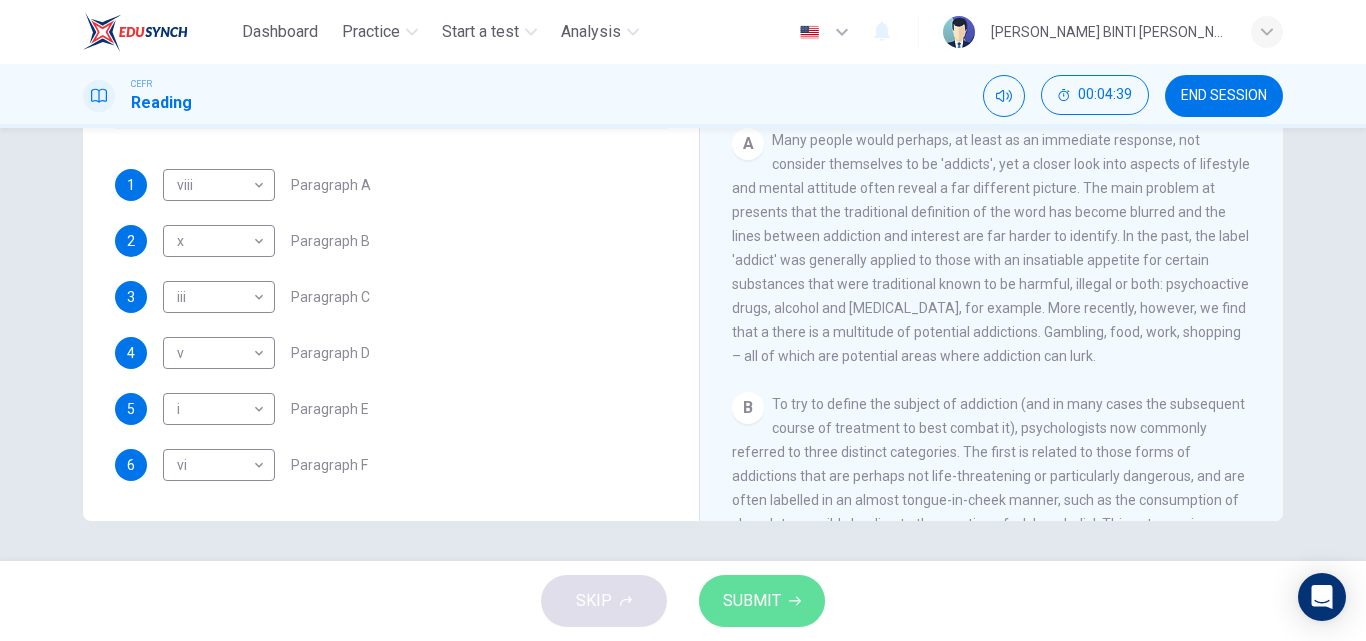 click on "SUBMIT" at bounding box center (762, 601) 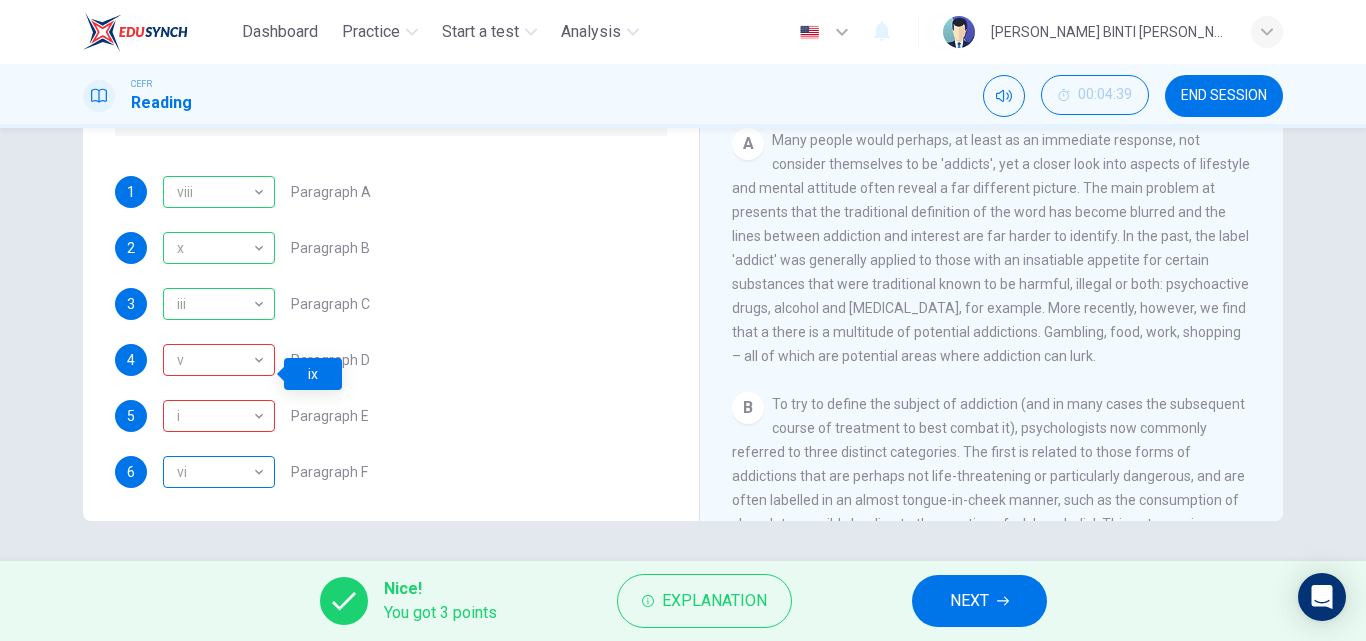scroll, scrollTop: 433, scrollLeft: 0, axis: vertical 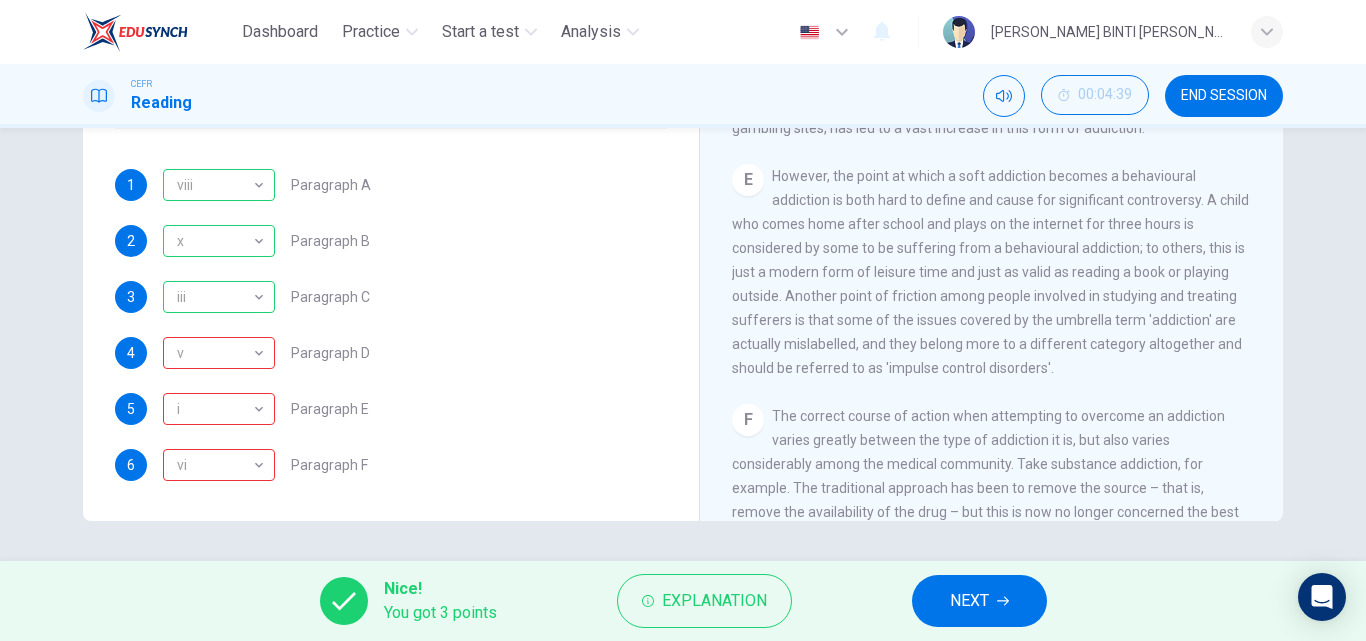 click on "NEXT" at bounding box center [979, 601] 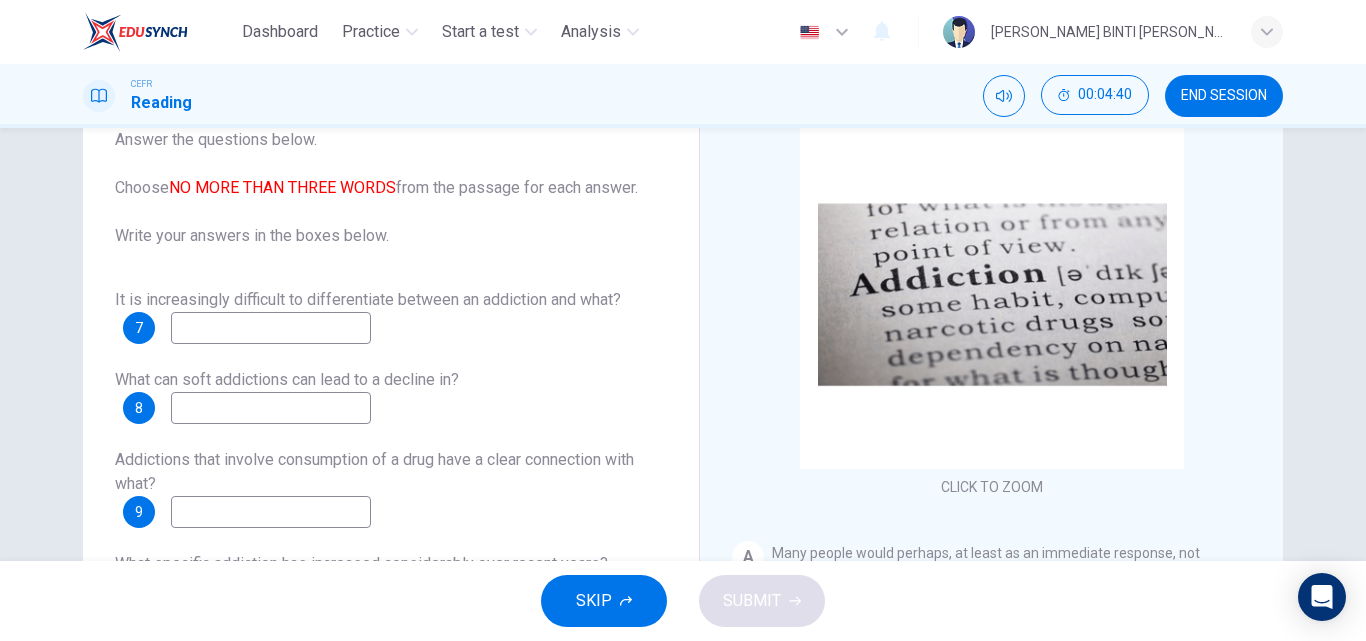 scroll, scrollTop: 0, scrollLeft: 0, axis: both 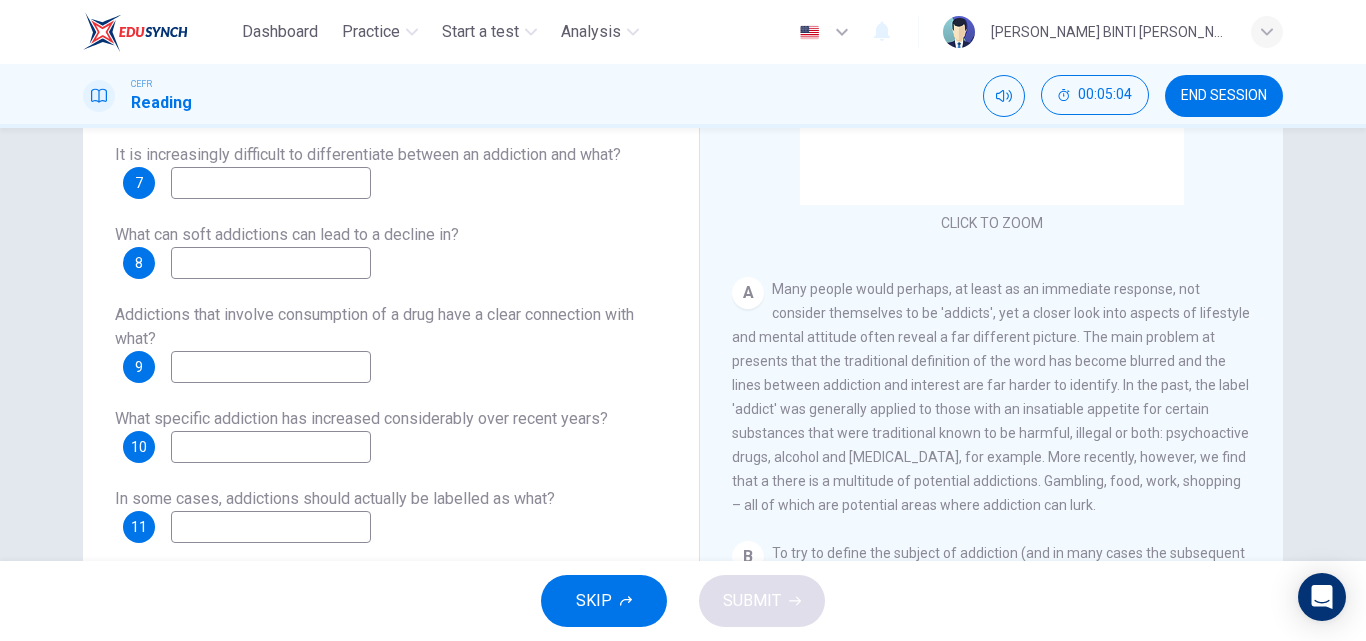 click at bounding box center (271, 183) 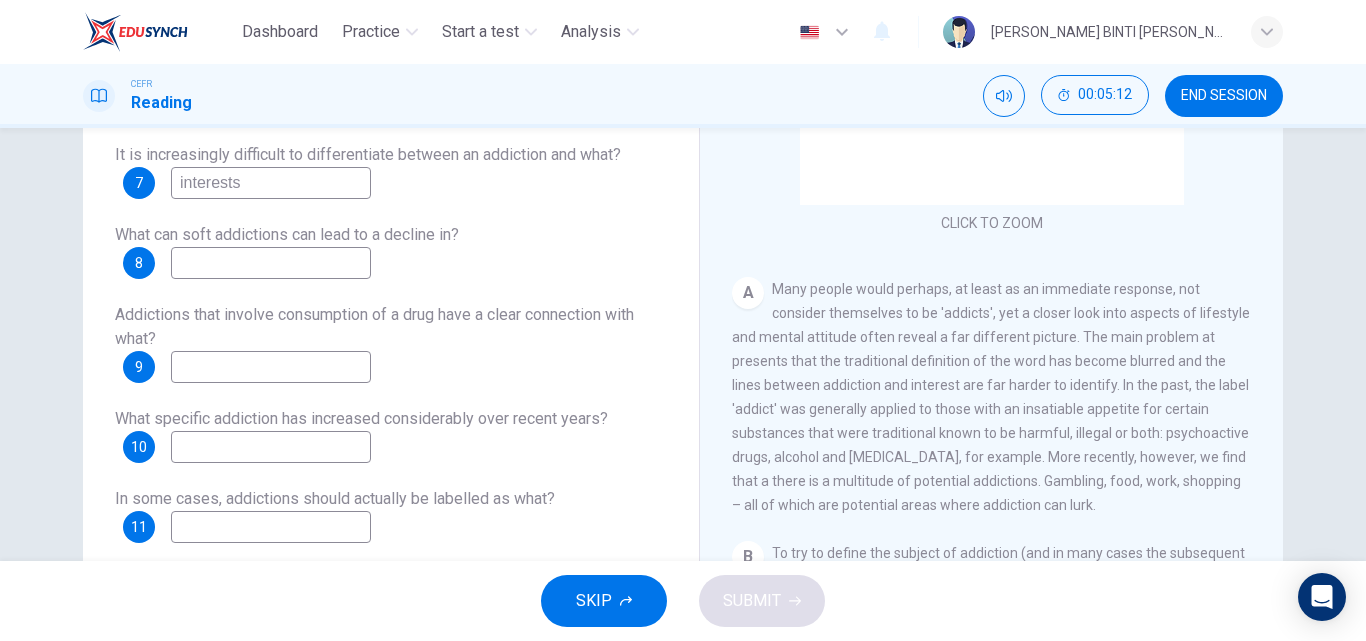 type on "interests" 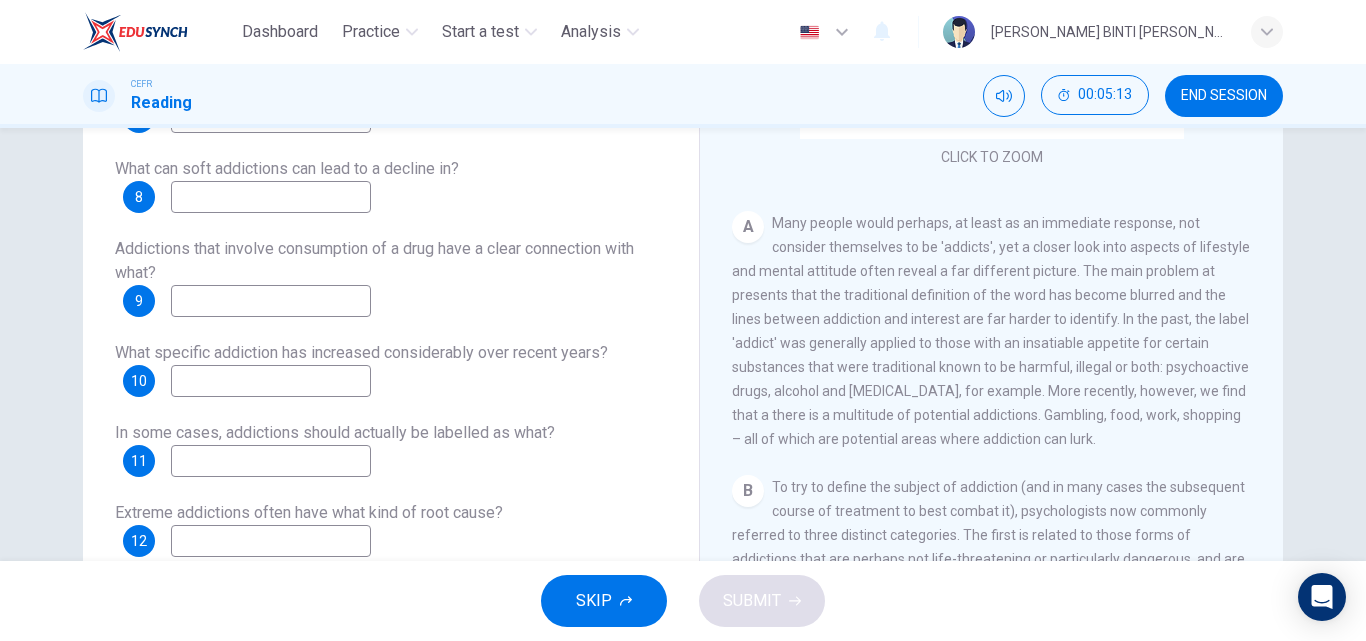 scroll, scrollTop: 300, scrollLeft: 0, axis: vertical 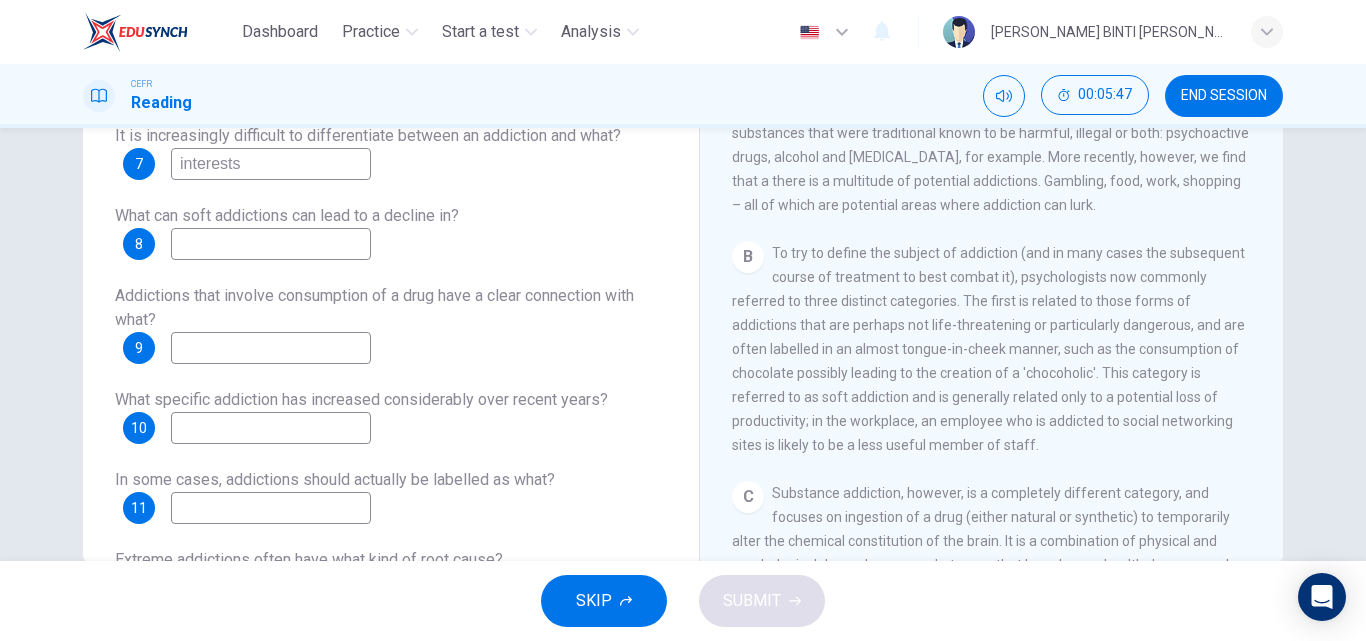 click at bounding box center [271, 244] 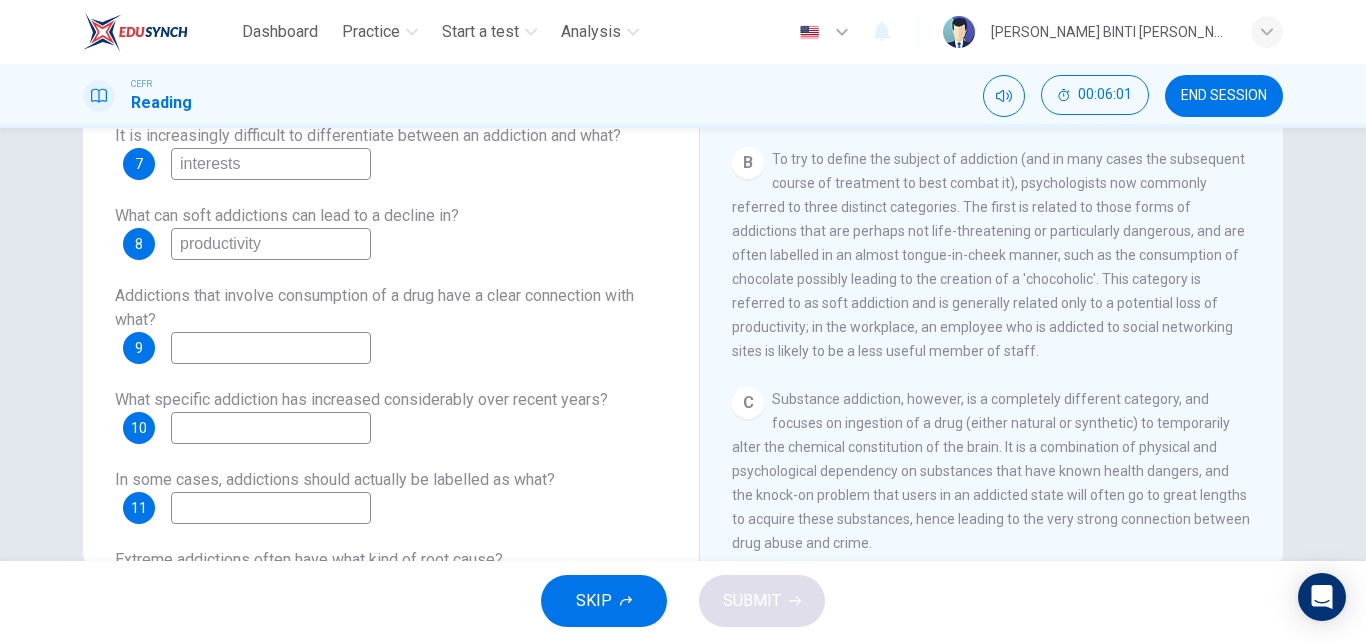 scroll, scrollTop: 600, scrollLeft: 0, axis: vertical 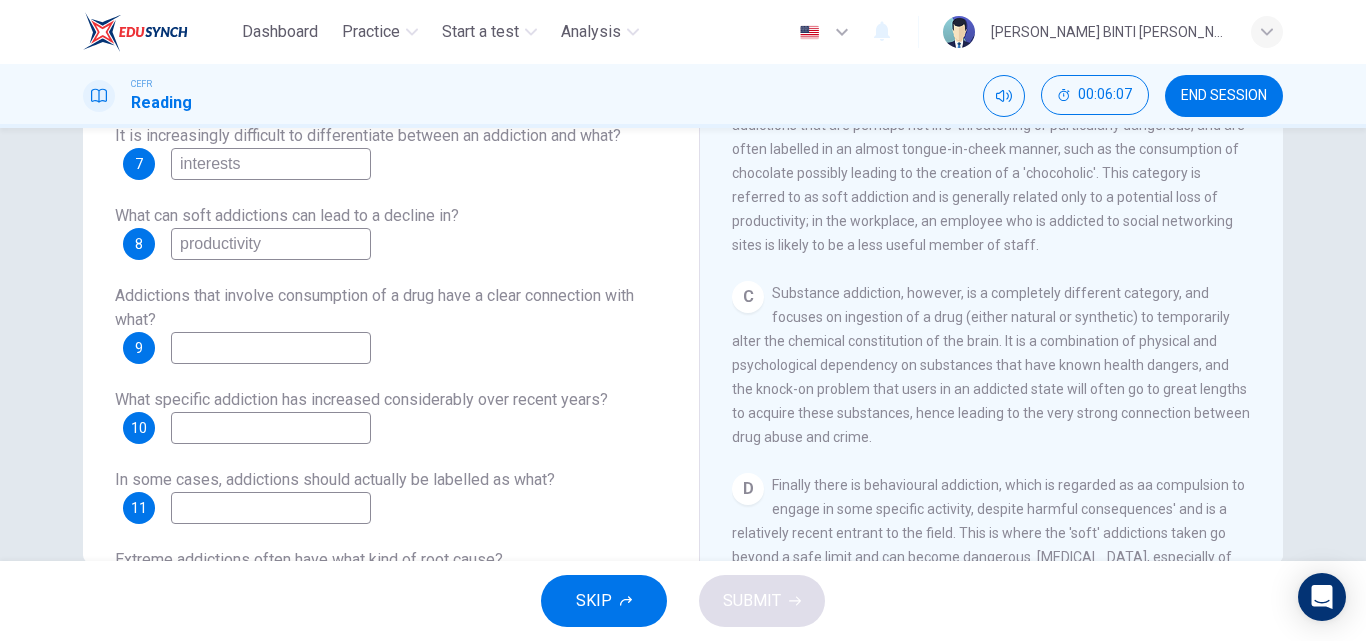 type on "productivity" 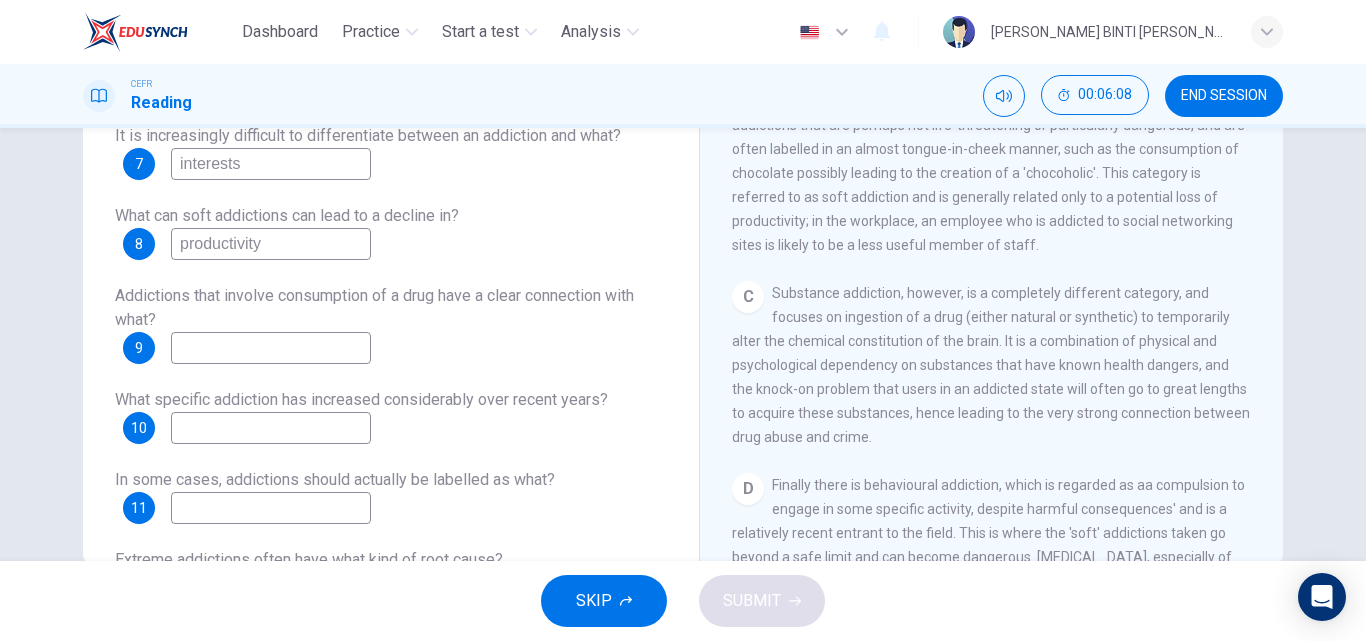 click at bounding box center [271, 348] 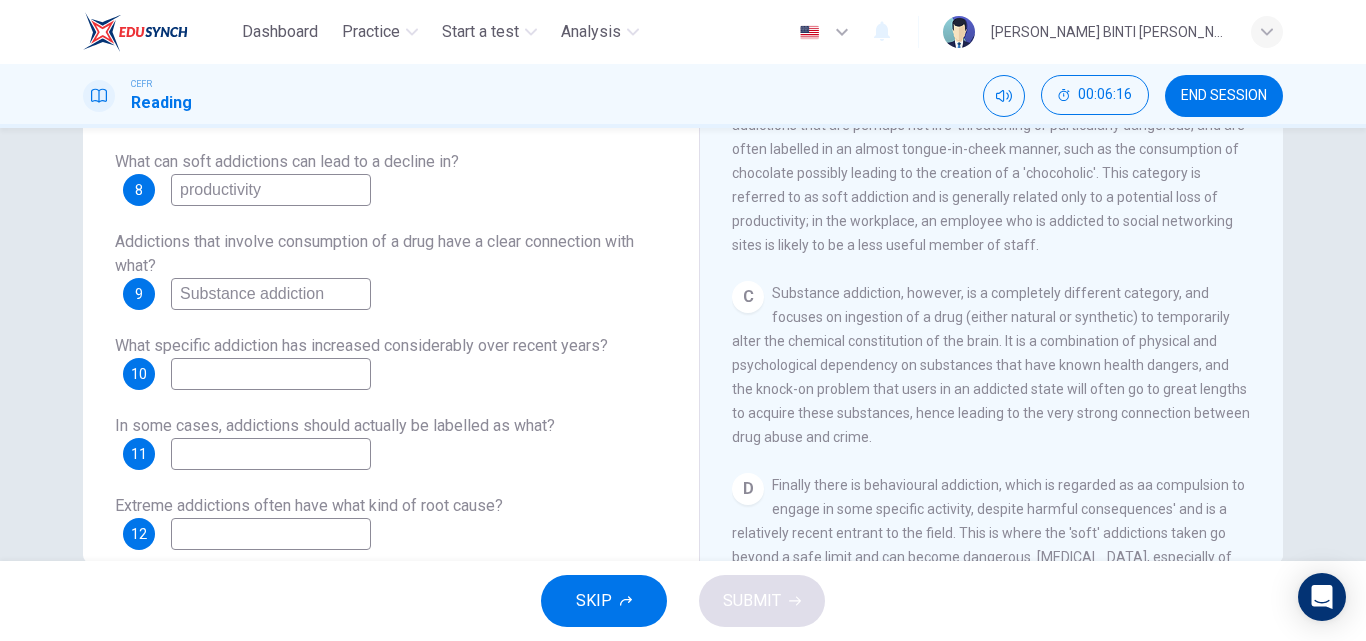 scroll, scrollTop: 81, scrollLeft: 0, axis: vertical 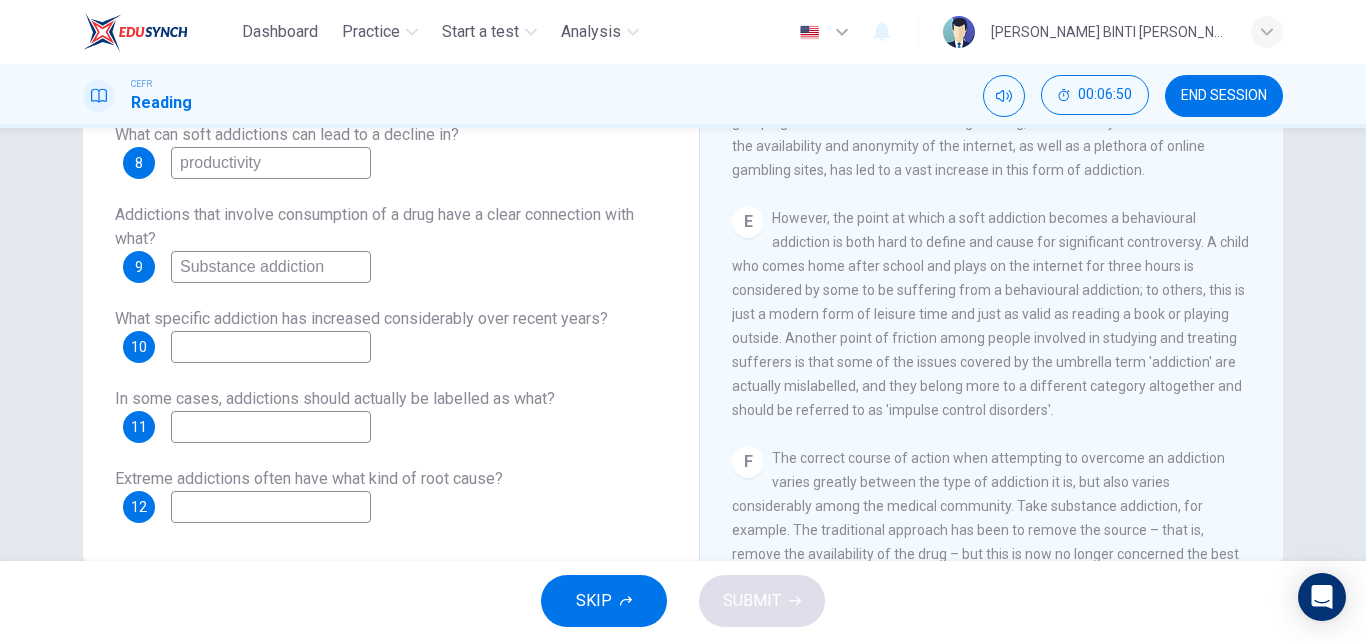 type on "Substance addiction" 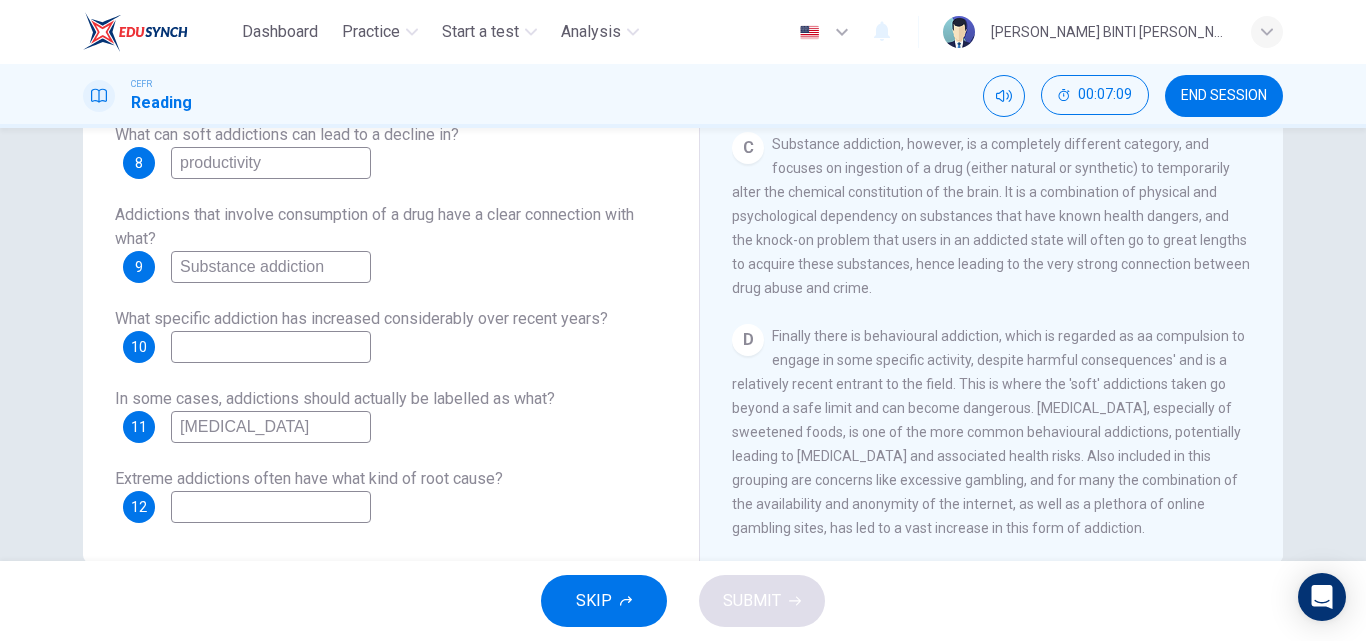 scroll, scrollTop: 807, scrollLeft: 0, axis: vertical 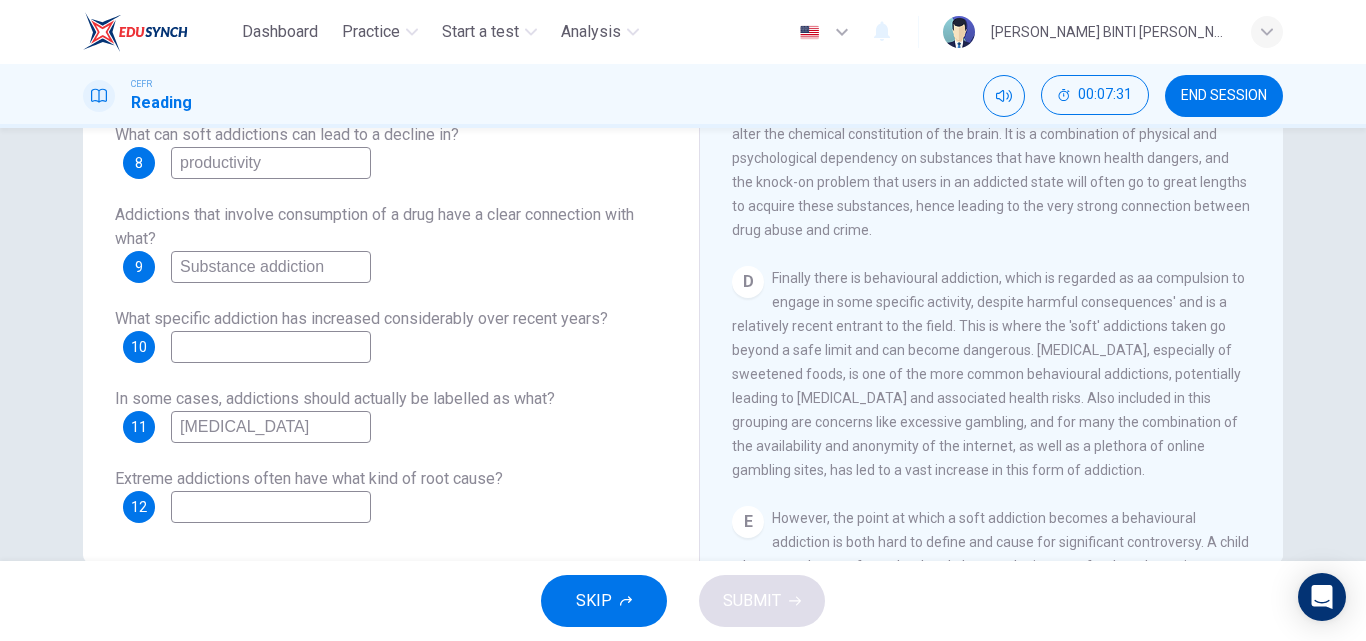 type on "[MEDICAL_DATA]" 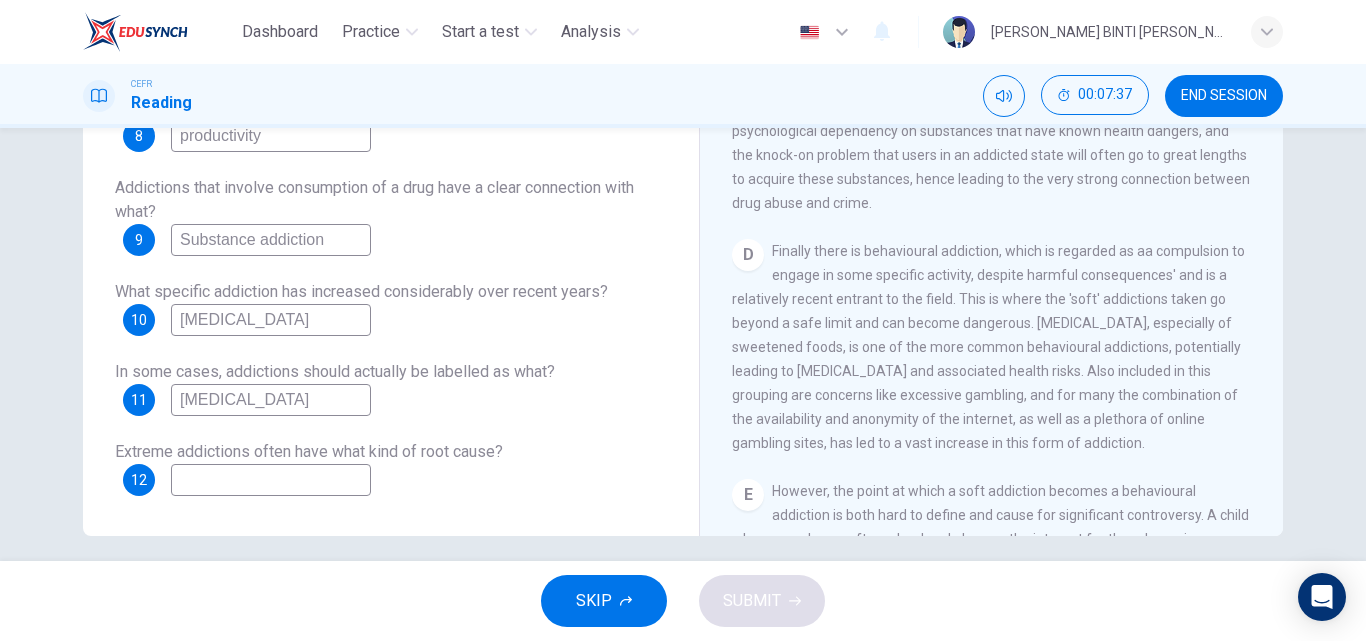 scroll, scrollTop: 342, scrollLeft: 0, axis: vertical 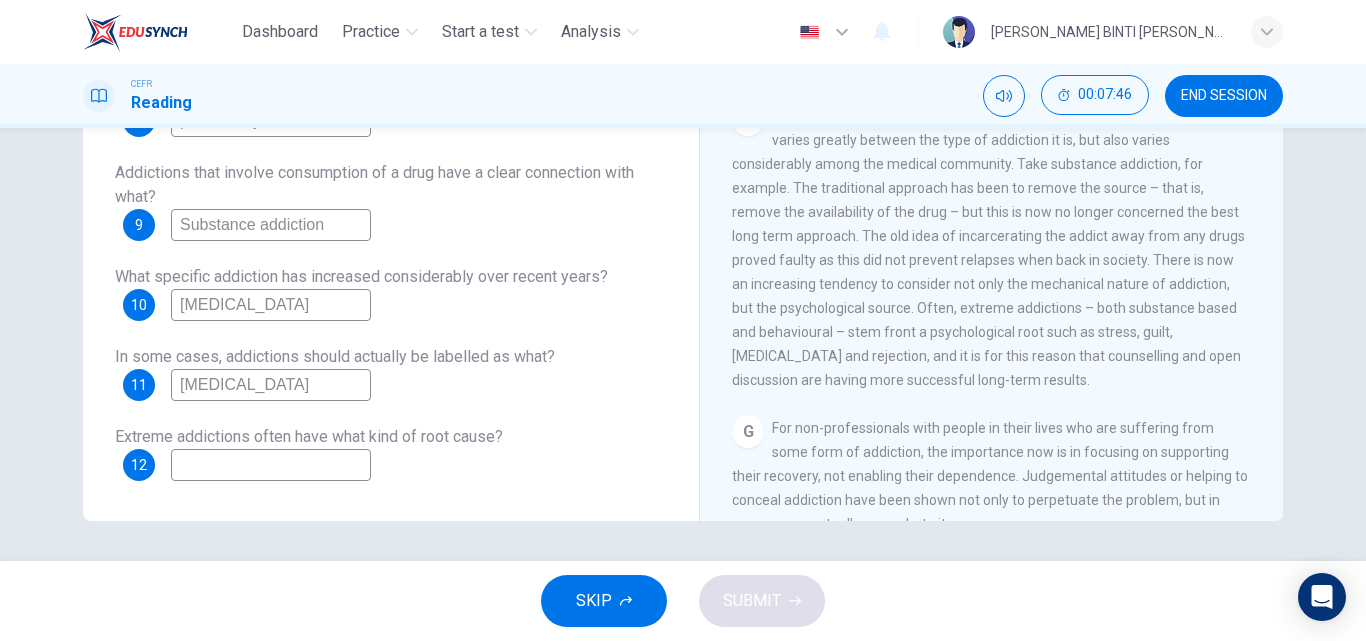 type on "[MEDICAL_DATA]" 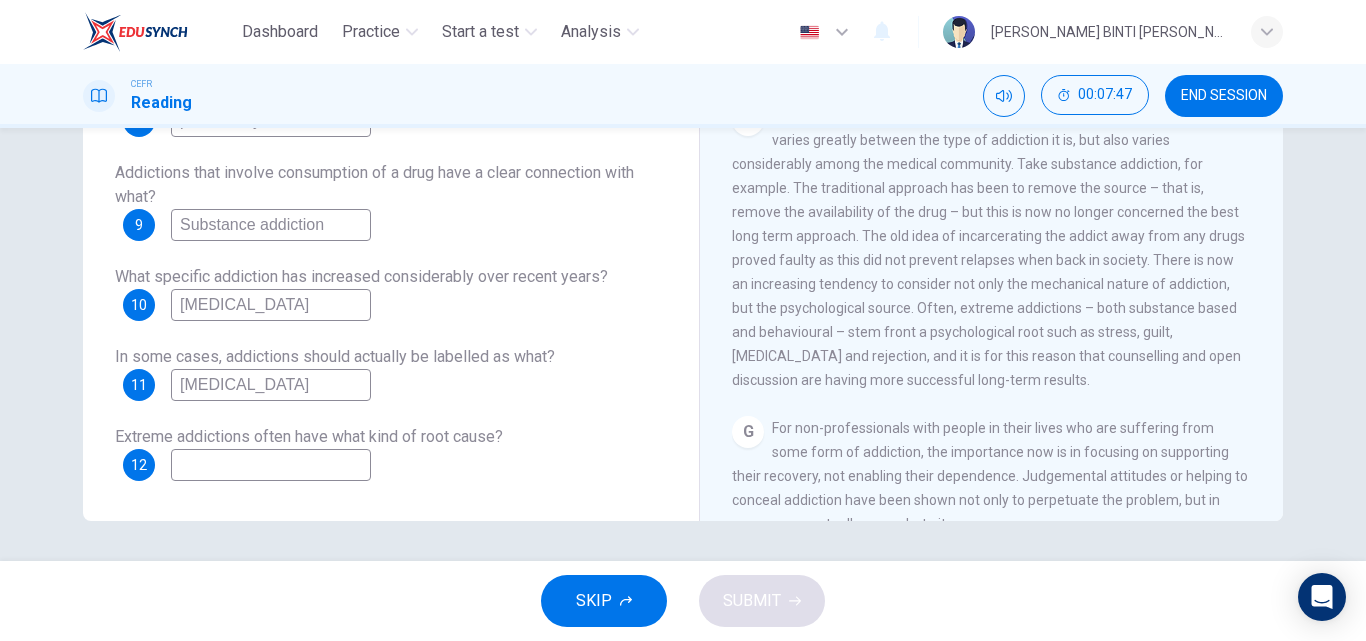 click at bounding box center (271, 465) 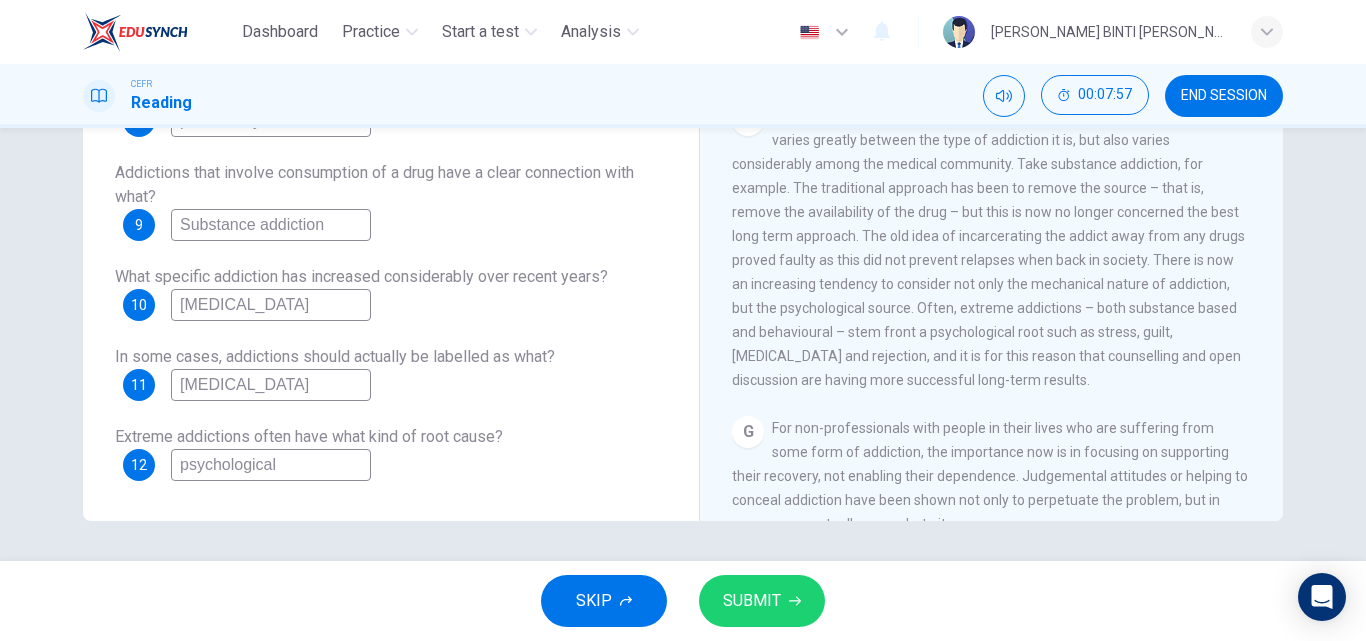 type on "psychological" 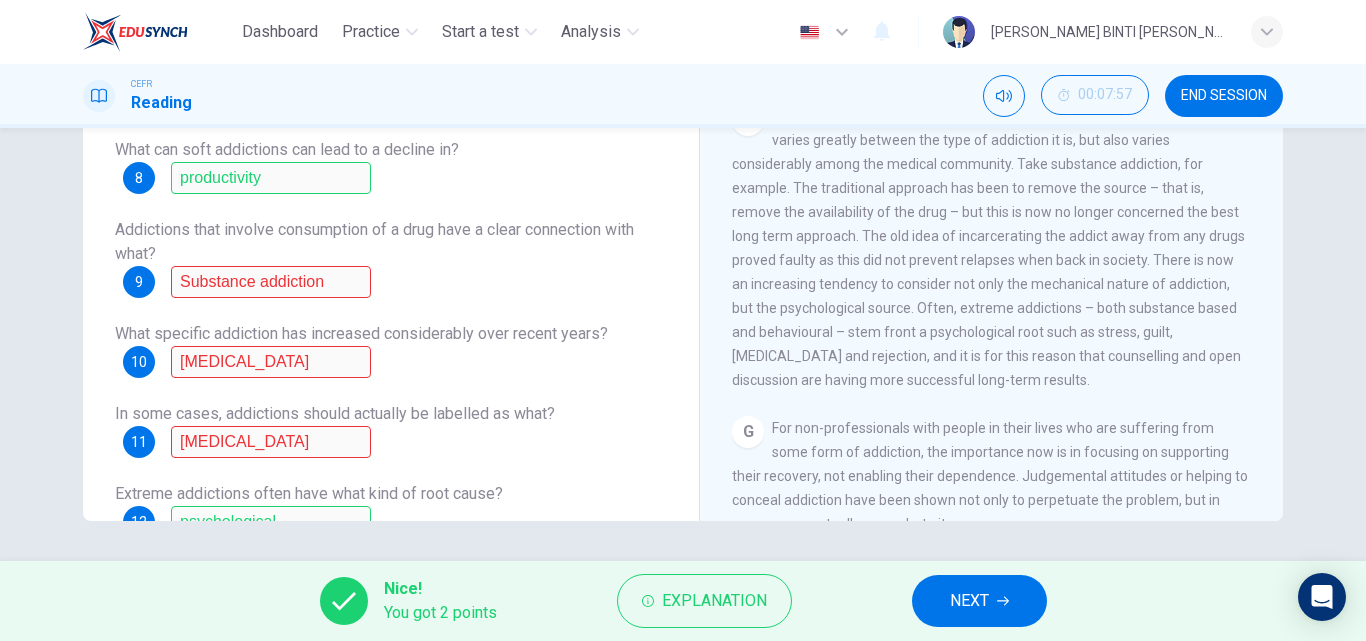 scroll, scrollTop: 0, scrollLeft: 0, axis: both 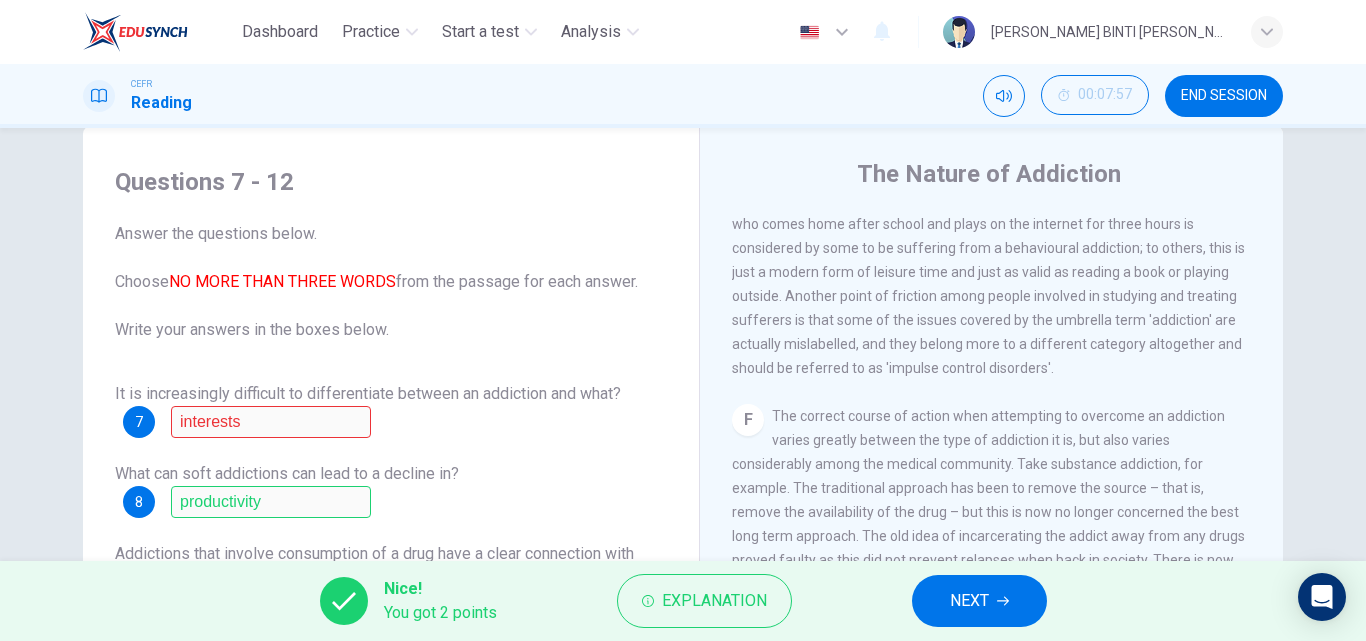 click on "NEXT" at bounding box center (979, 601) 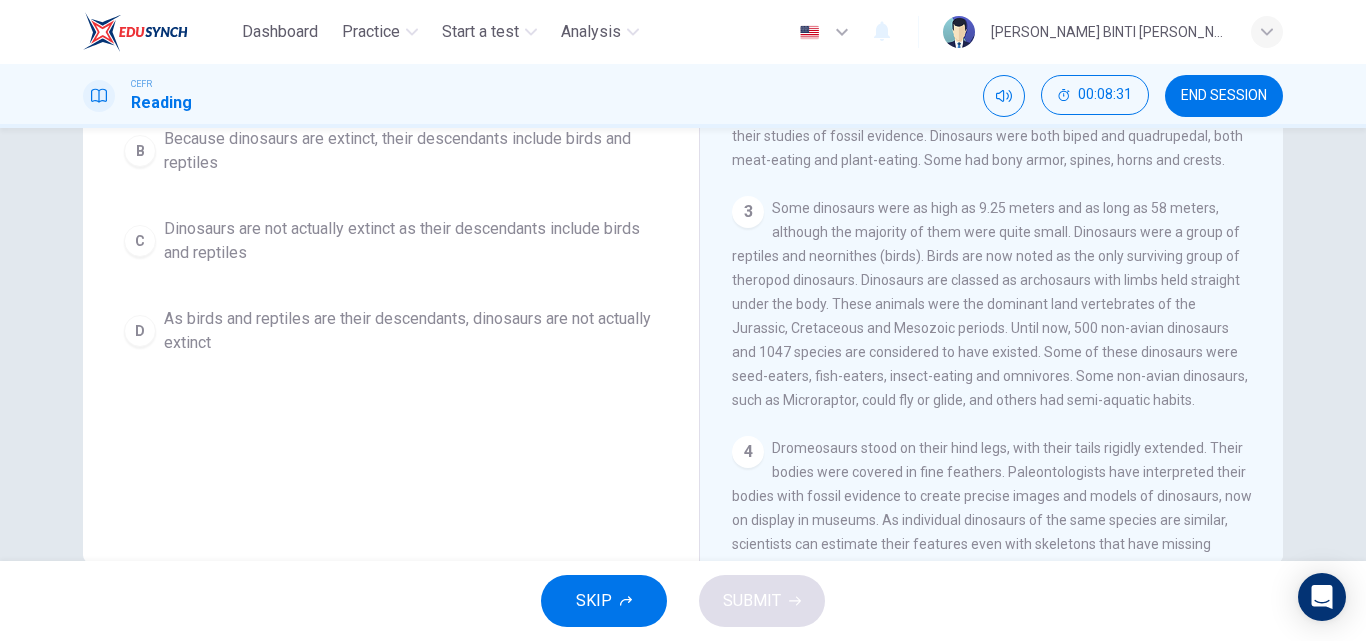 scroll, scrollTop: 200, scrollLeft: 0, axis: vertical 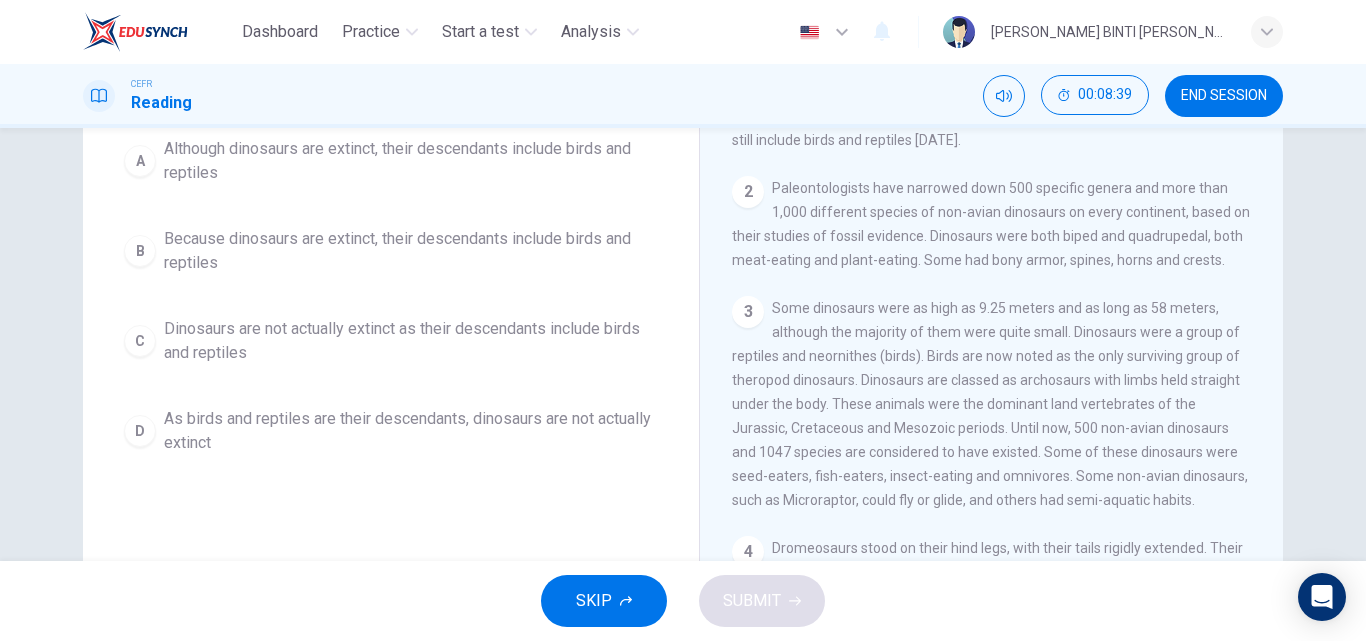 click on "A" at bounding box center (140, 161) 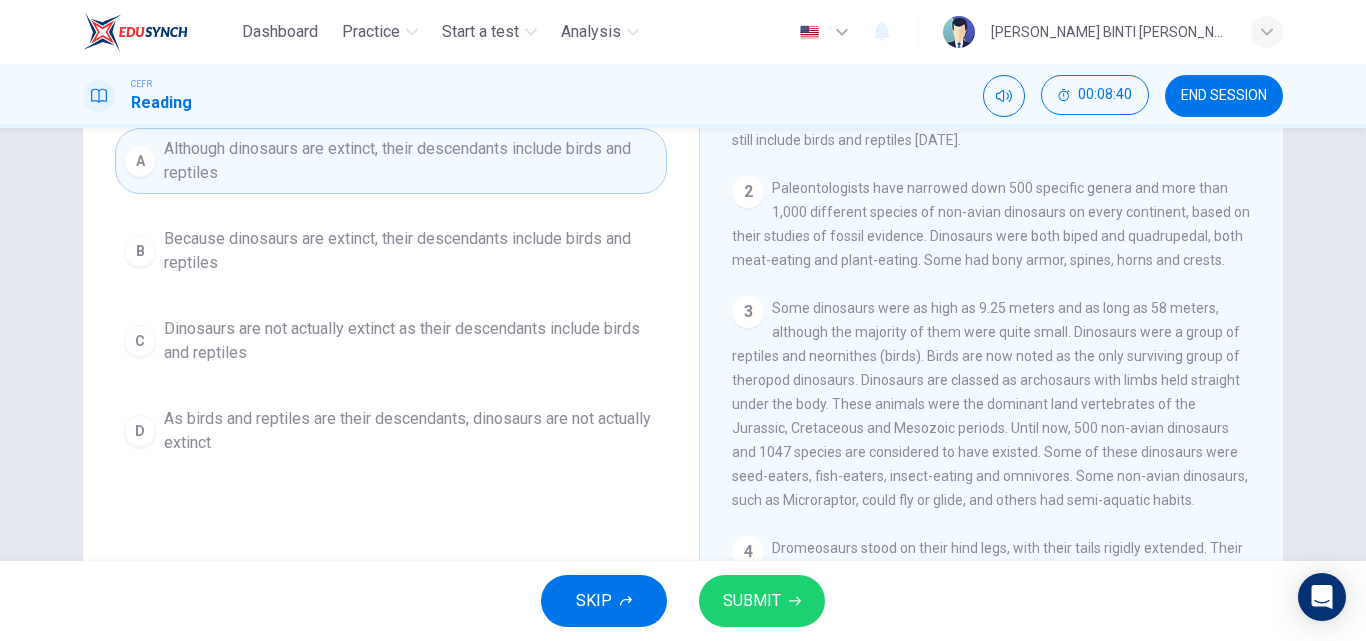 click on "SKIP SUBMIT" at bounding box center [683, 601] 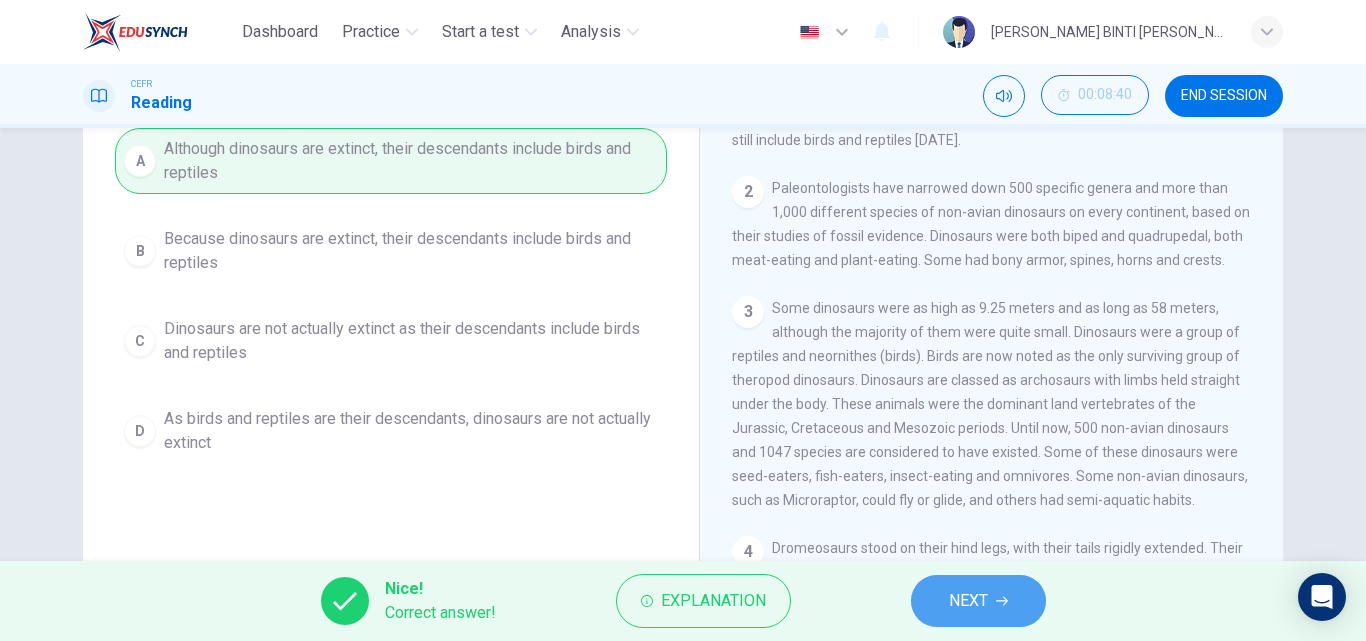 click on "NEXT" at bounding box center [968, 601] 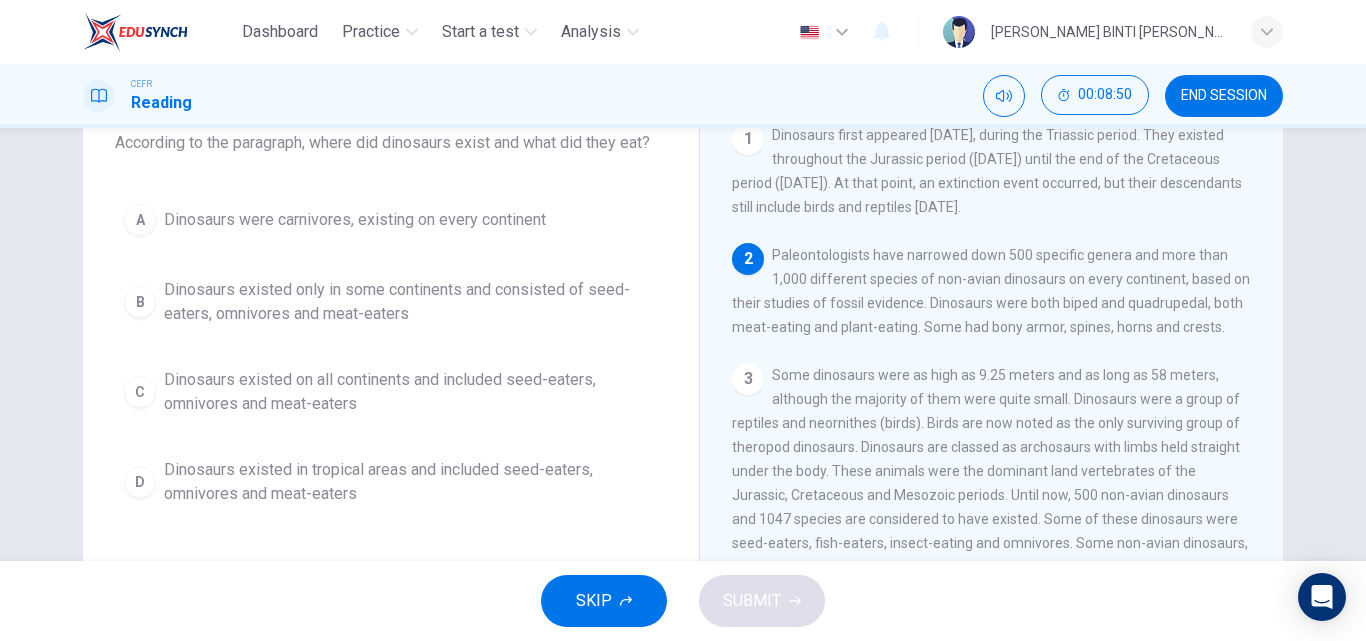 scroll, scrollTop: 100, scrollLeft: 0, axis: vertical 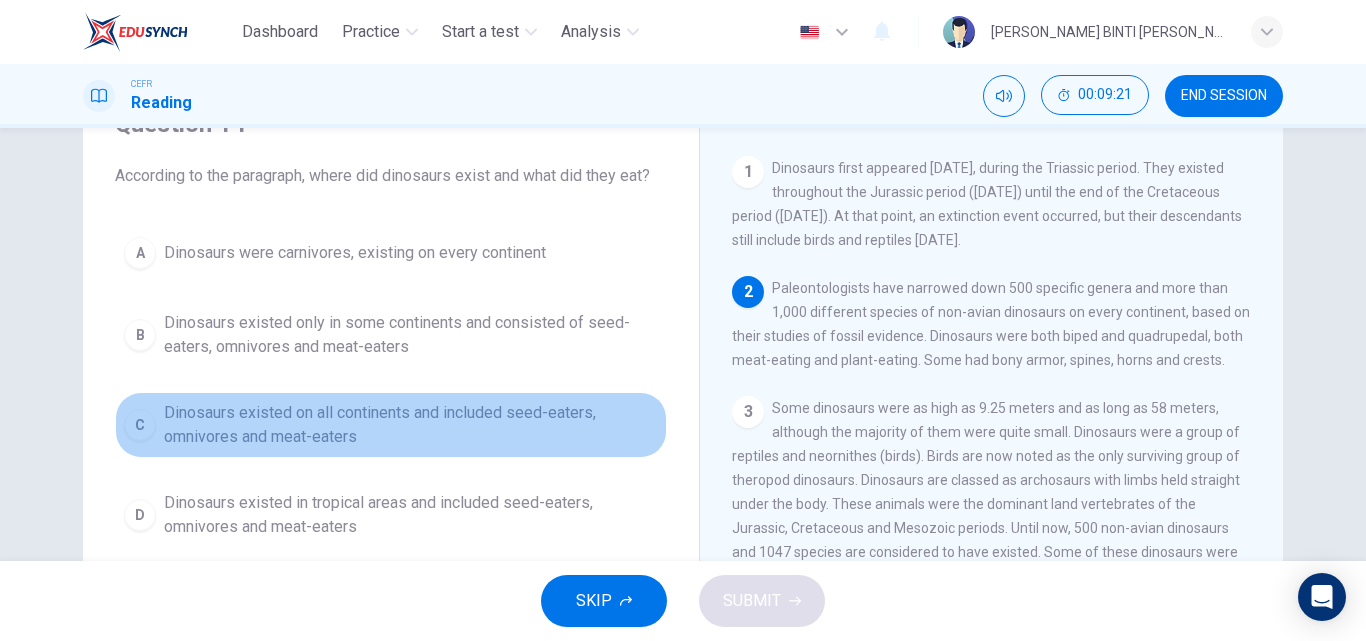 click on "C Dinosaurs existed on all continents and included seed-eaters, omnivores and meat-eaters" at bounding box center [391, 425] 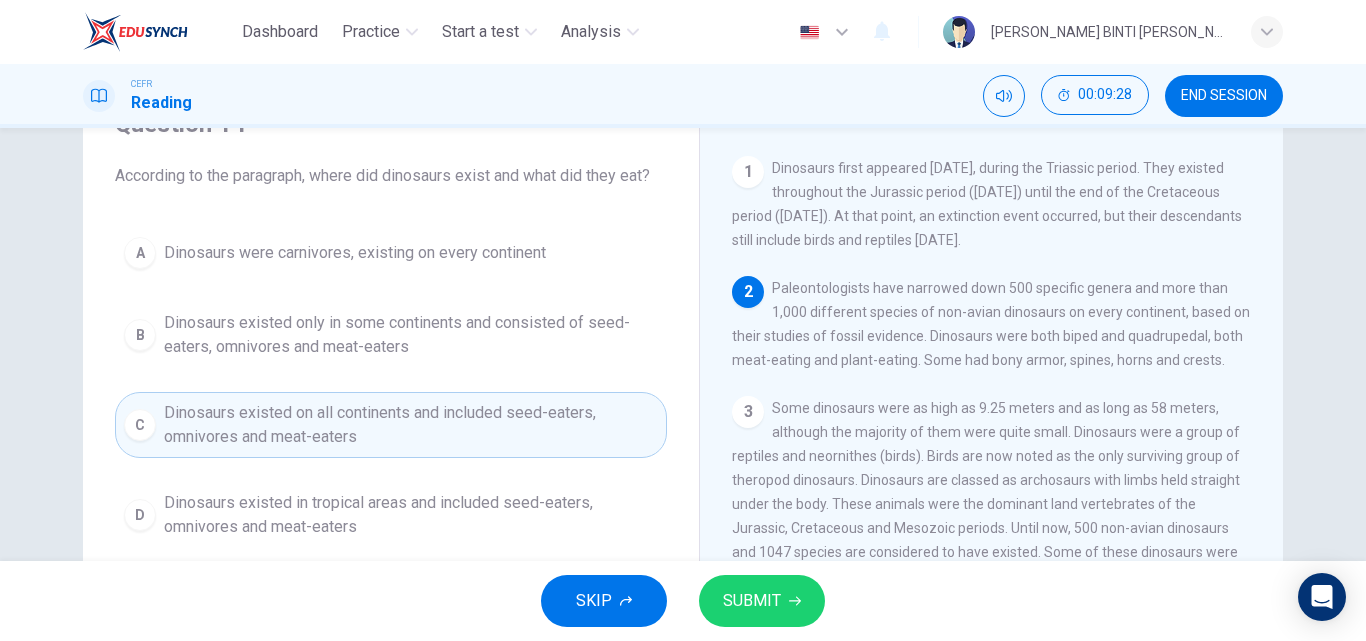 click on "SUBMIT" at bounding box center (762, 601) 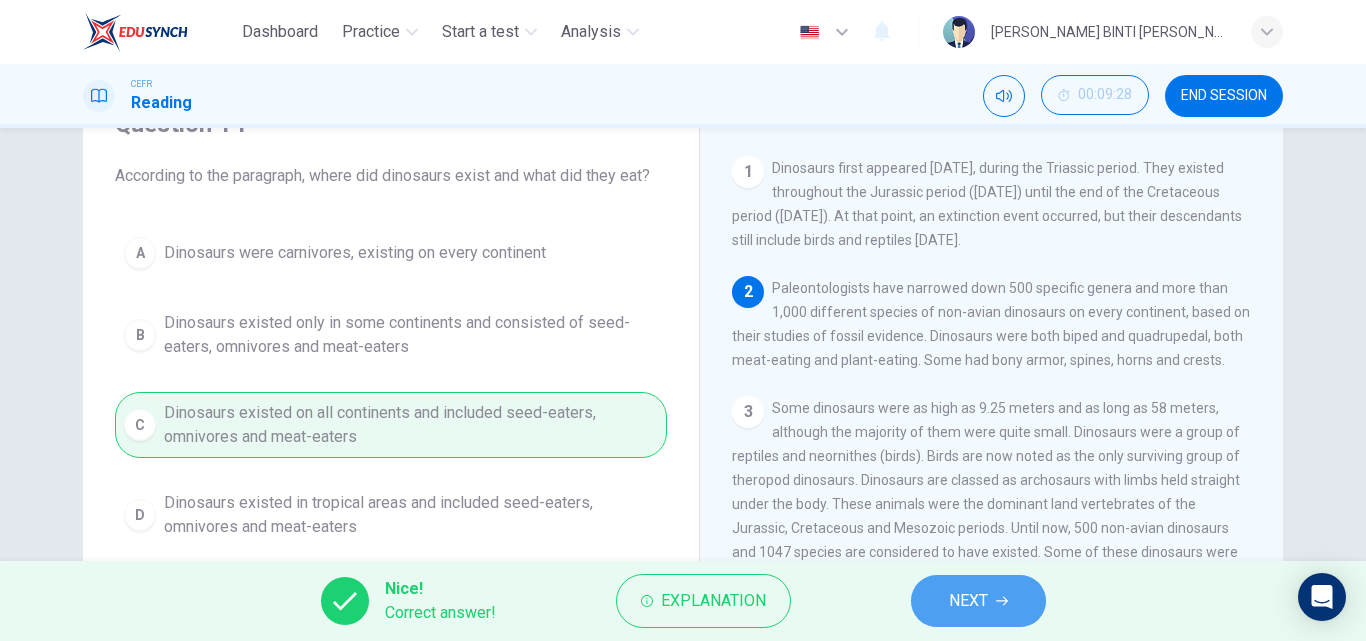 click on "NEXT" at bounding box center (968, 601) 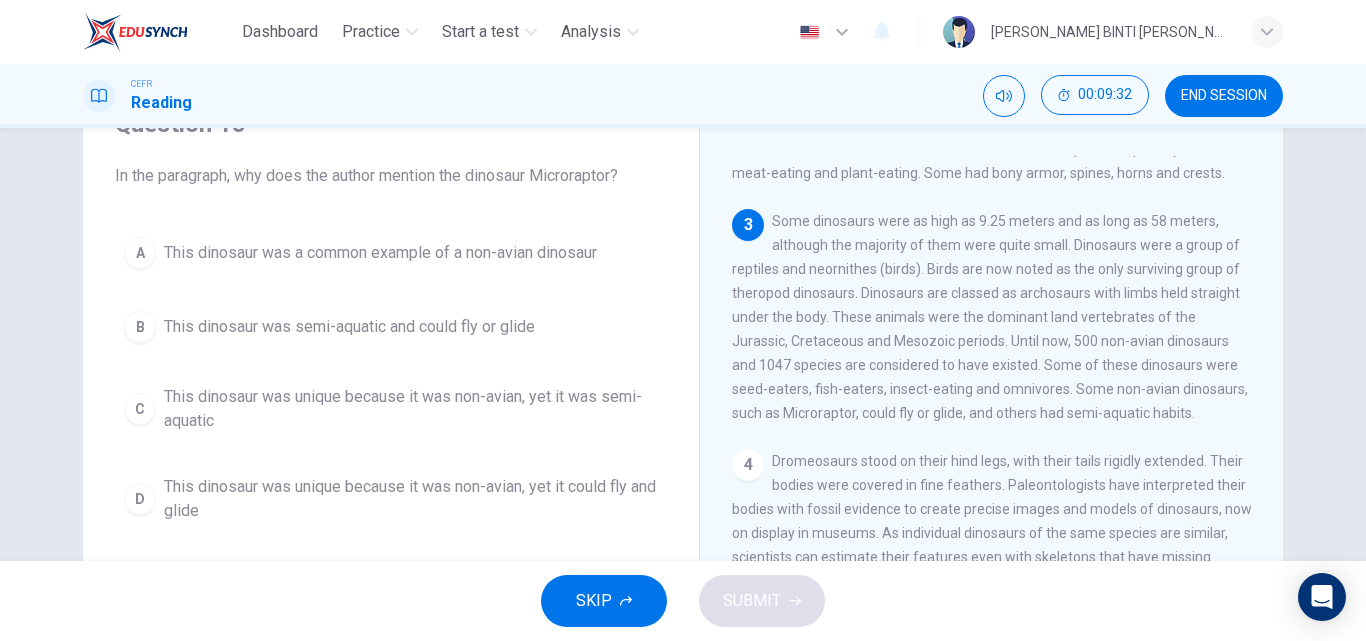 scroll, scrollTop: 200, scrollLeft: 0, axis: vertical 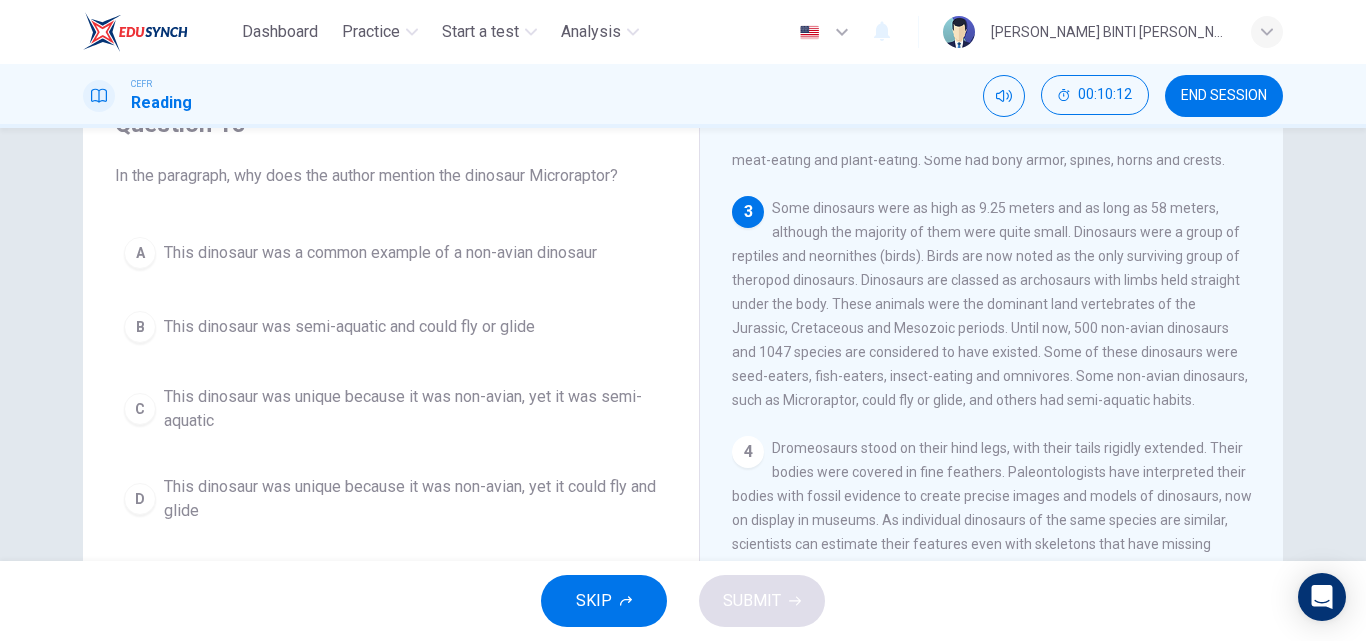 click on "D" at bounding box center [140, 499] 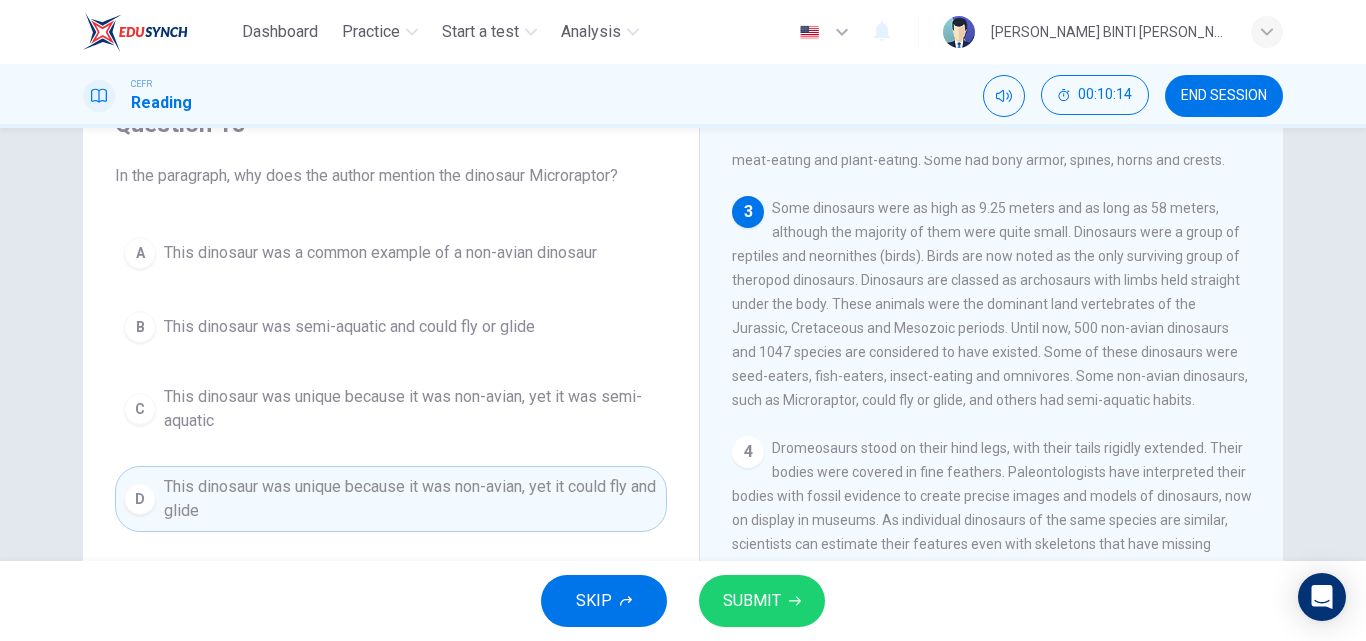 click on "SUBMIT" at bounding box center [762, 601] 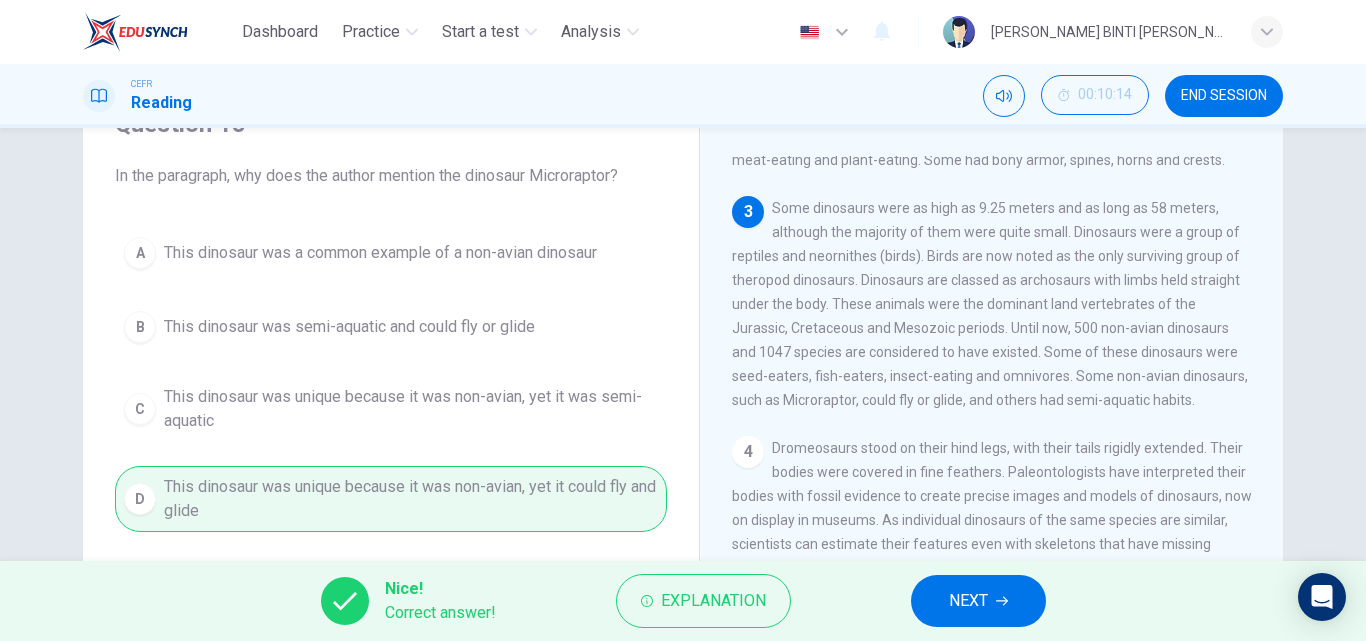 click on "NEXT" at bounding box center [978, 601] 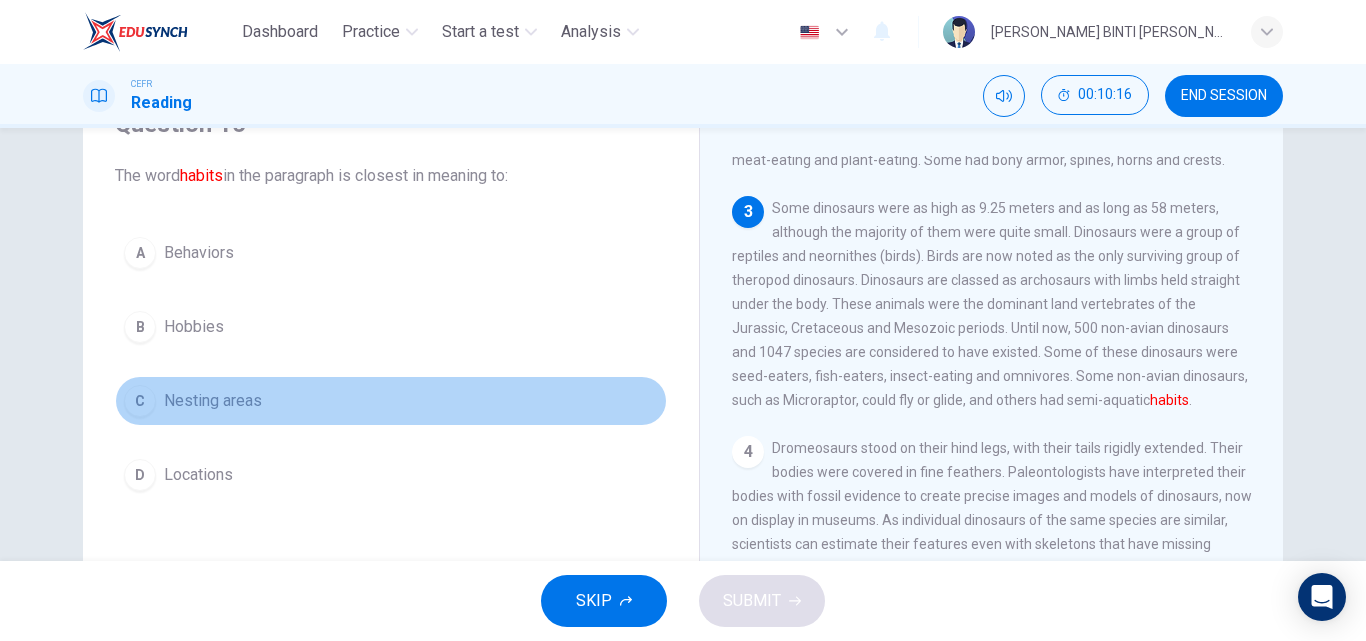 click on "C" at bounding box center (140, 401) 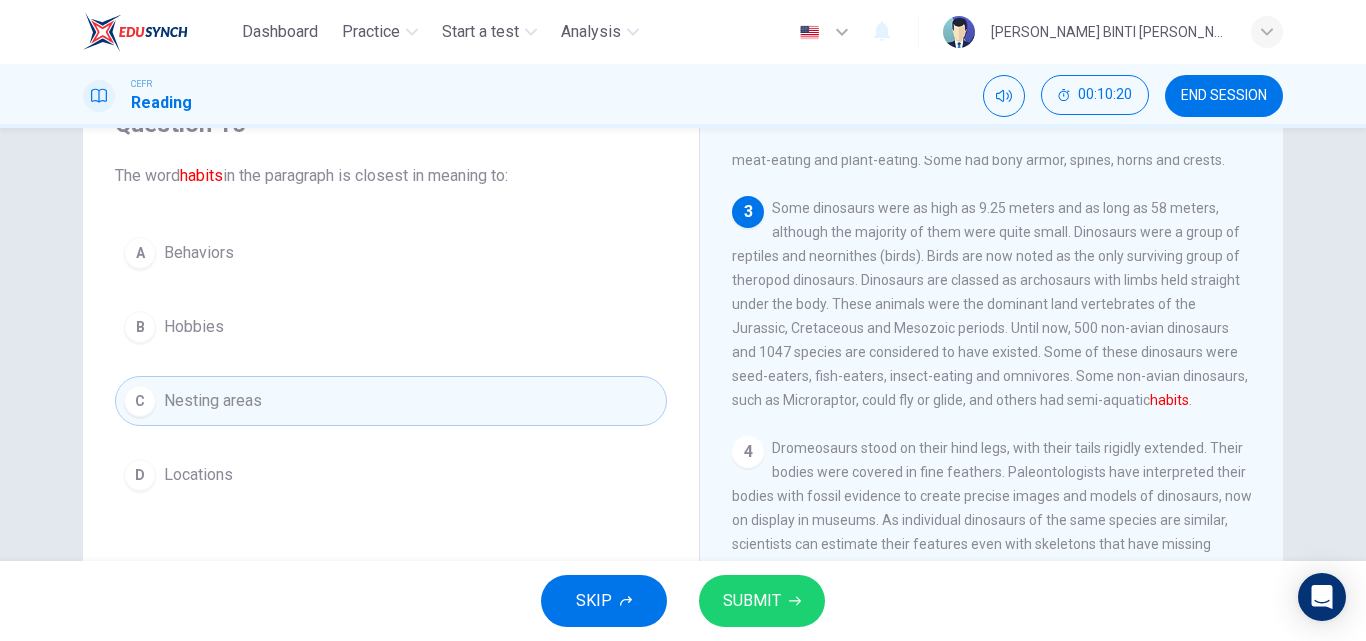 click on "Behaviors" at bounding box center [199, 253] 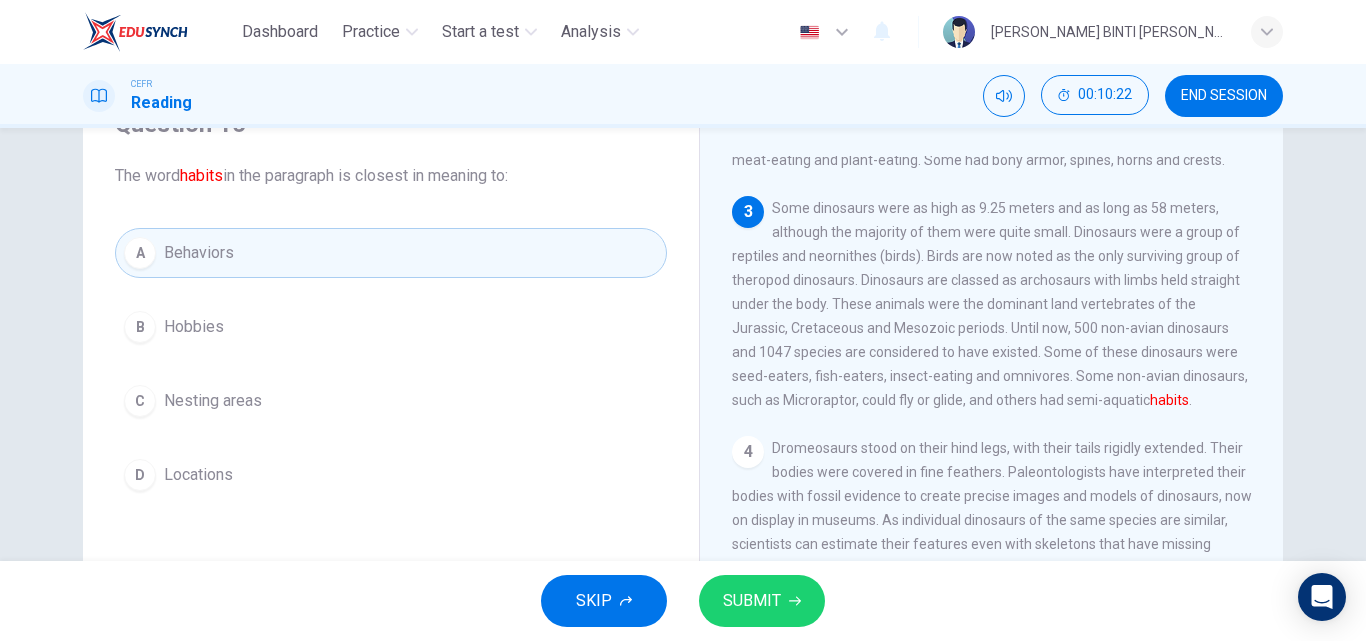 click on "SUBMIT" at bounding box center [752, 601] 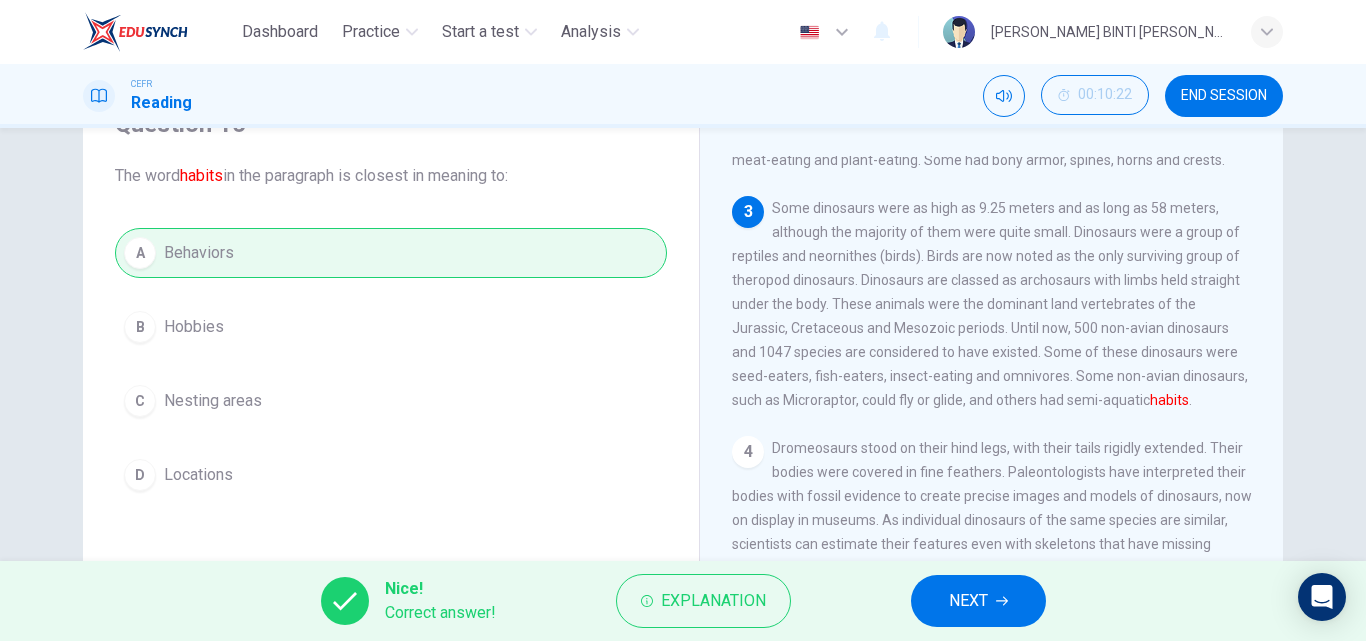 click on "NEXT" at bounding box center (968, 601) 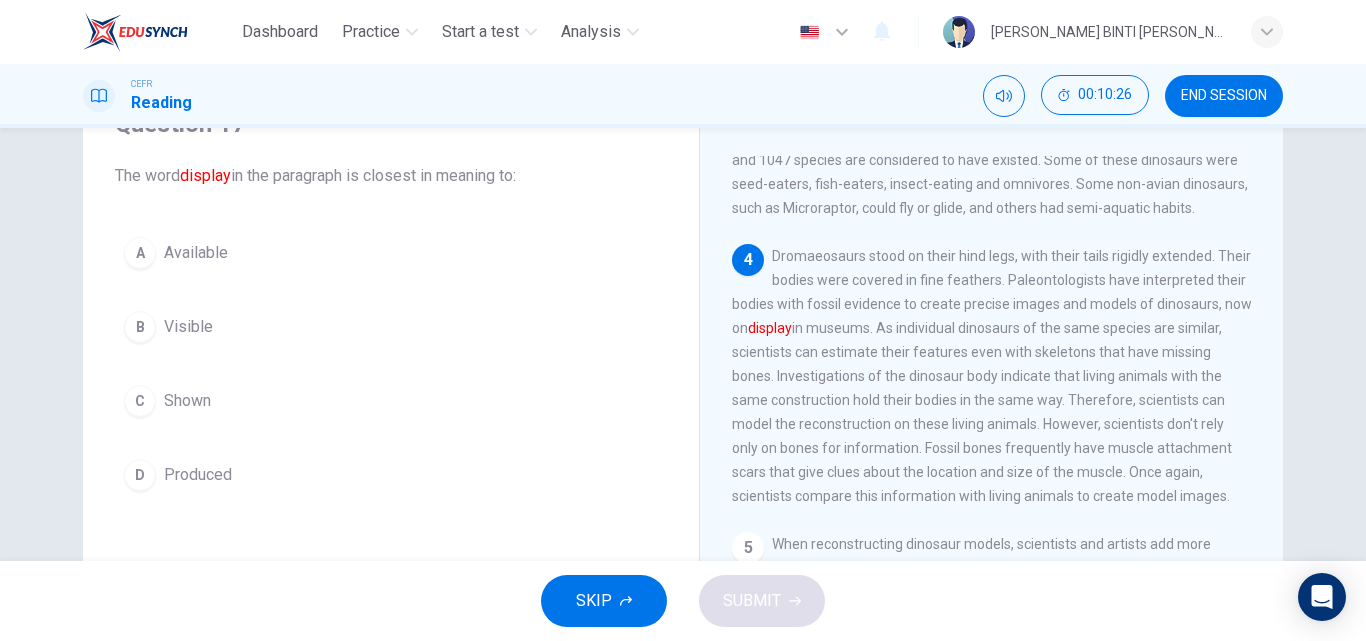 scroll, scrollTop: 400, scrollLeft: 0, axis: vertical 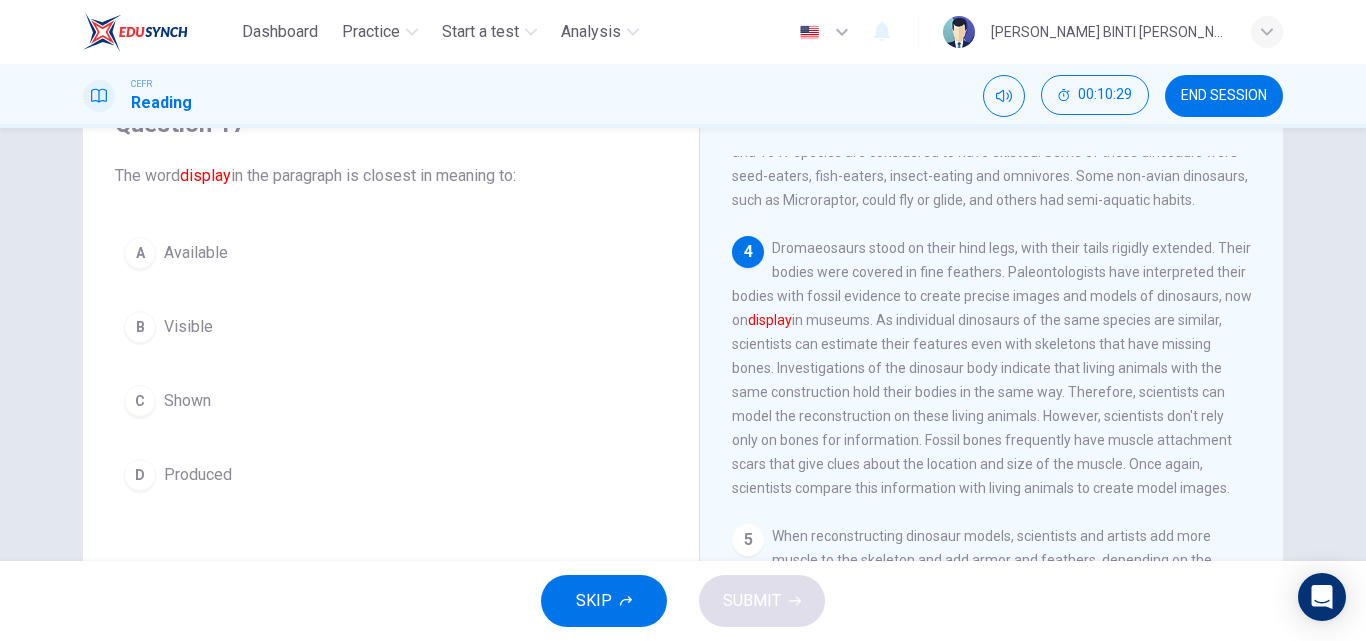drag, startPoint x: 136, startPoint y: 393, endPoint x: 460, endPoint y: 517, distance: 346.91785 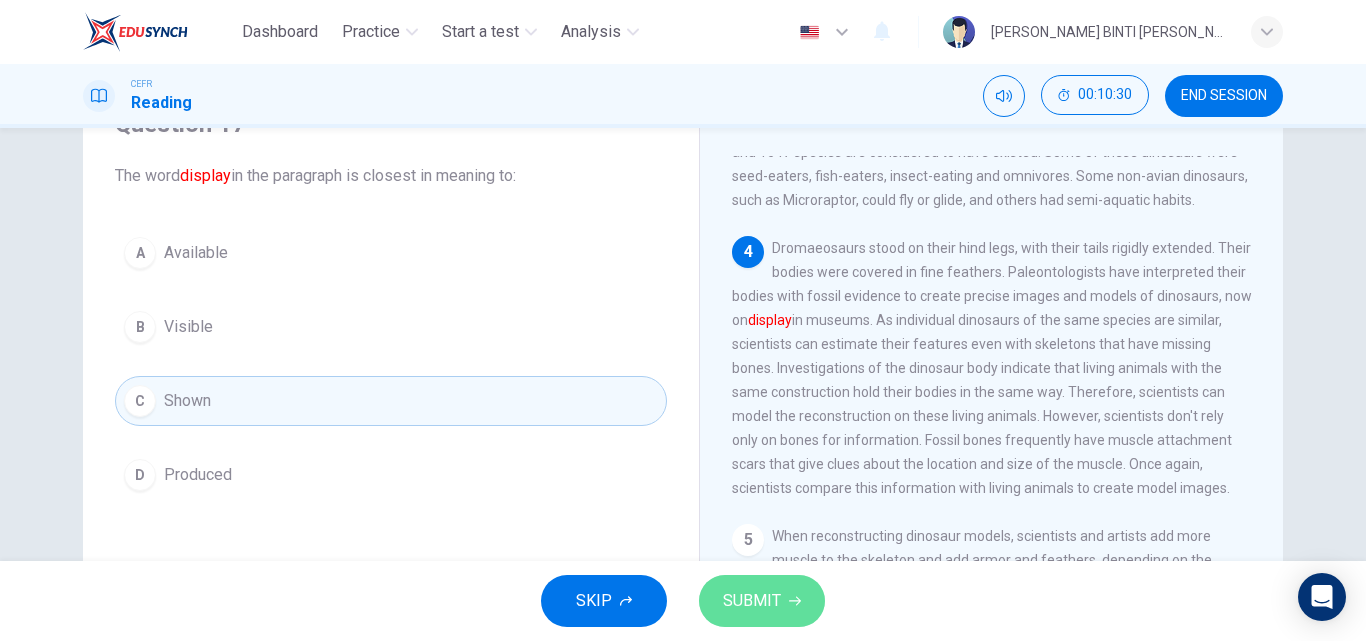 click on "SUBMIT" at bounding box center (762, 601) 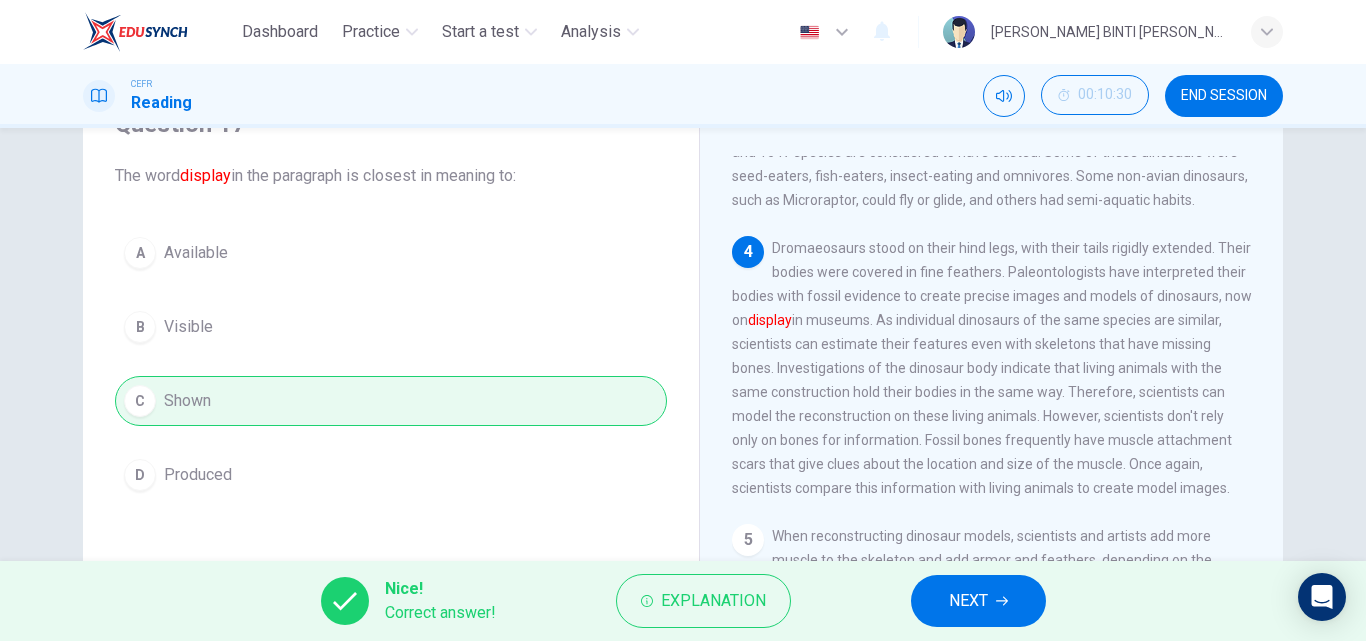 click on "NEXT" at bounding box center [978, 601] 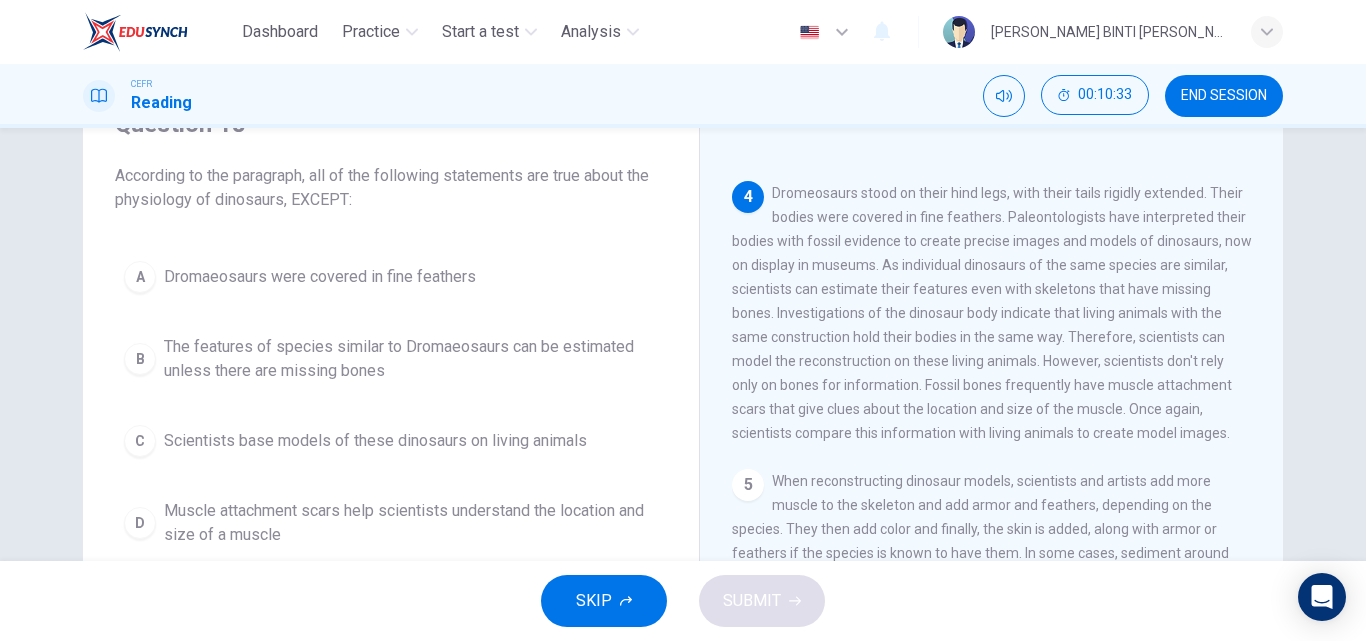 scroll, scrollTop: 500, scrollLeft: 0, axis: vertical 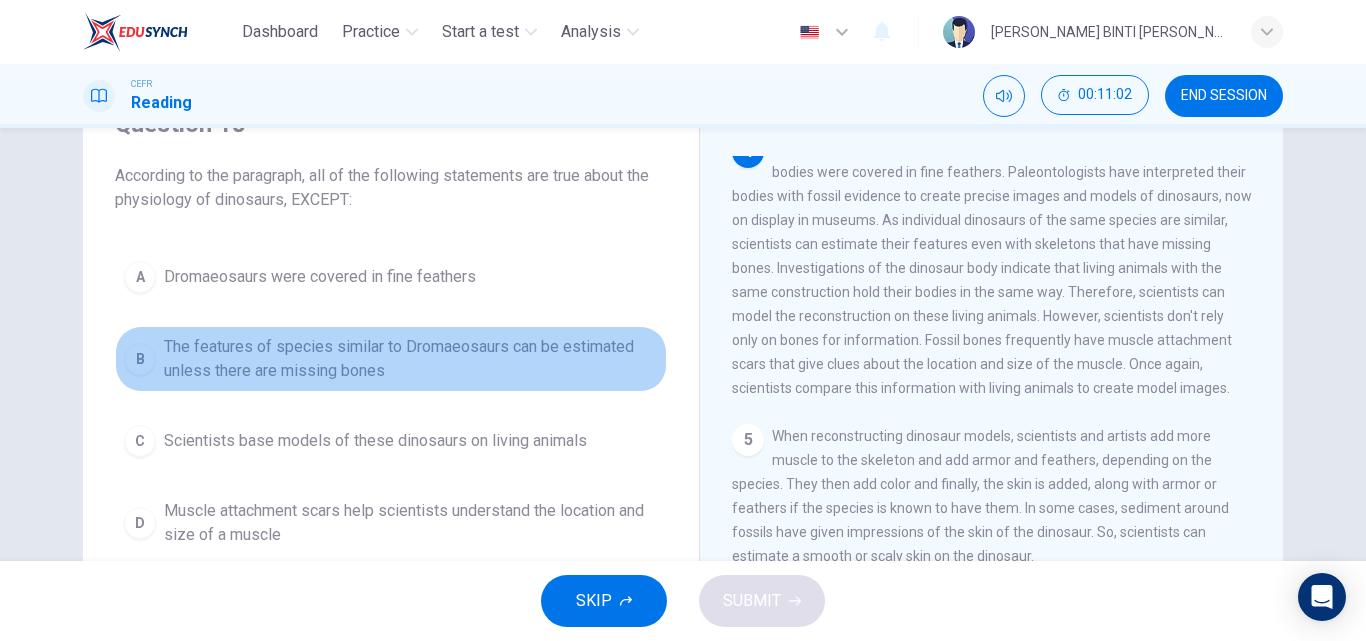 click on "B" at bounding box center [140, 359] 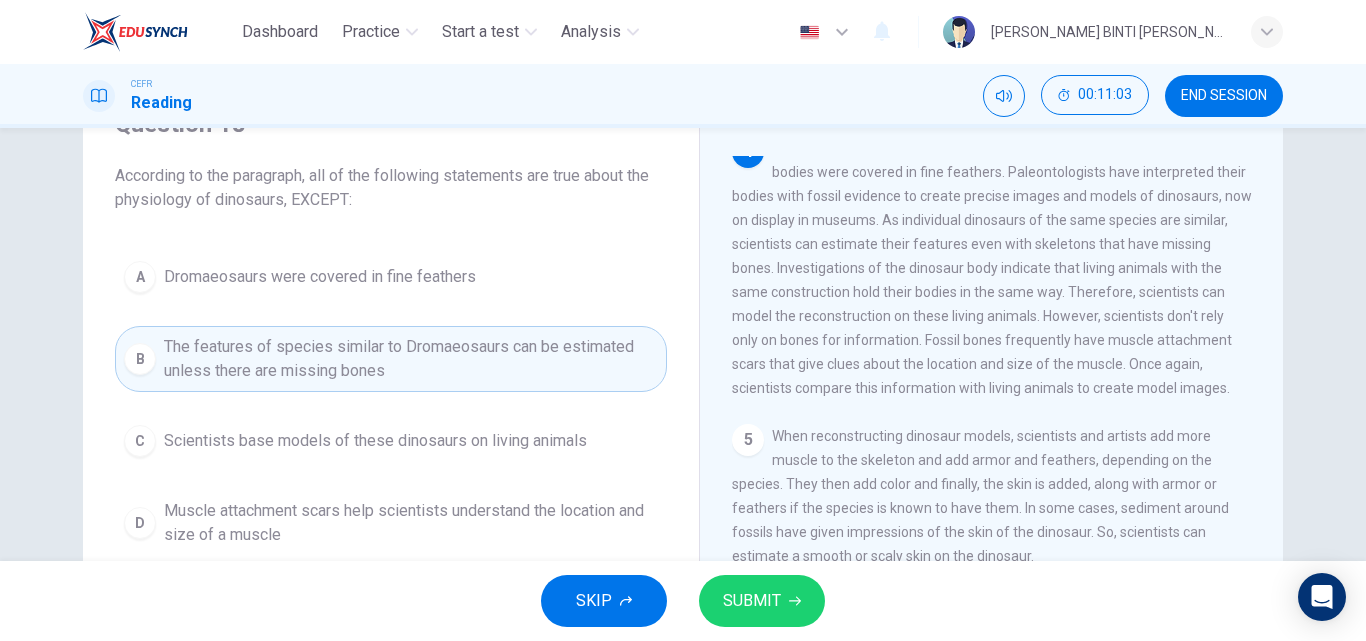 click on "SUBMIT" at bounding box center [752, 601] 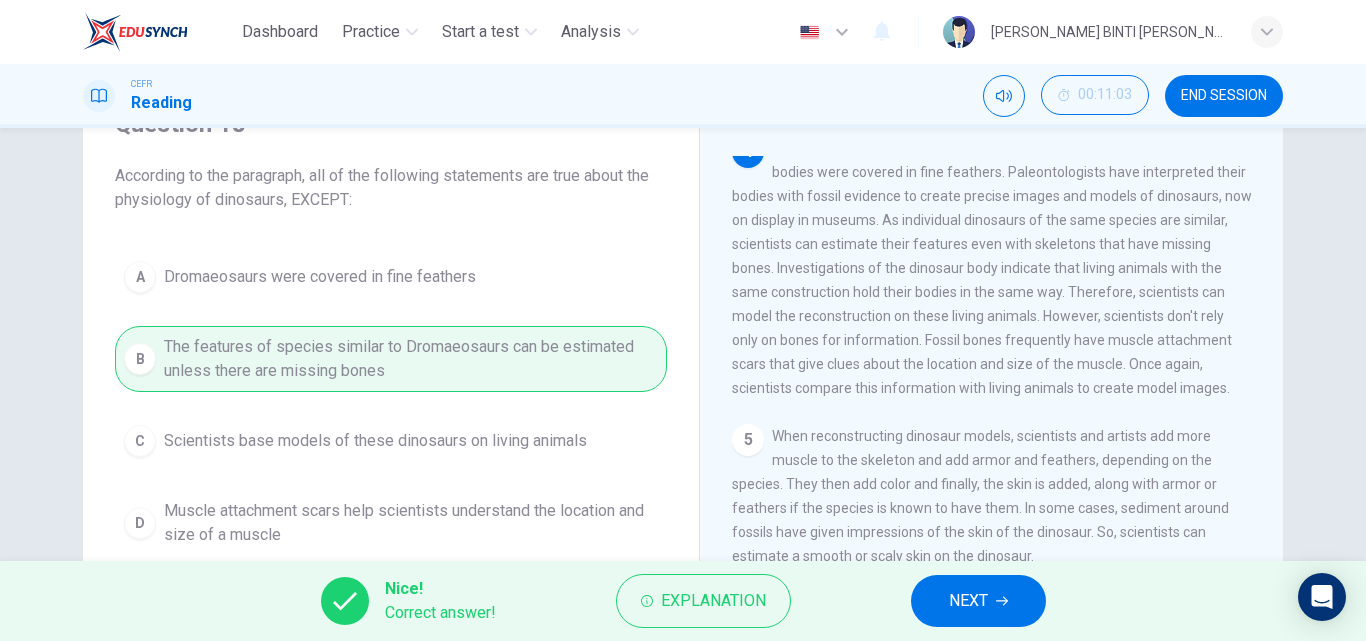click on "NEXT" at bounding box center (968, 601) 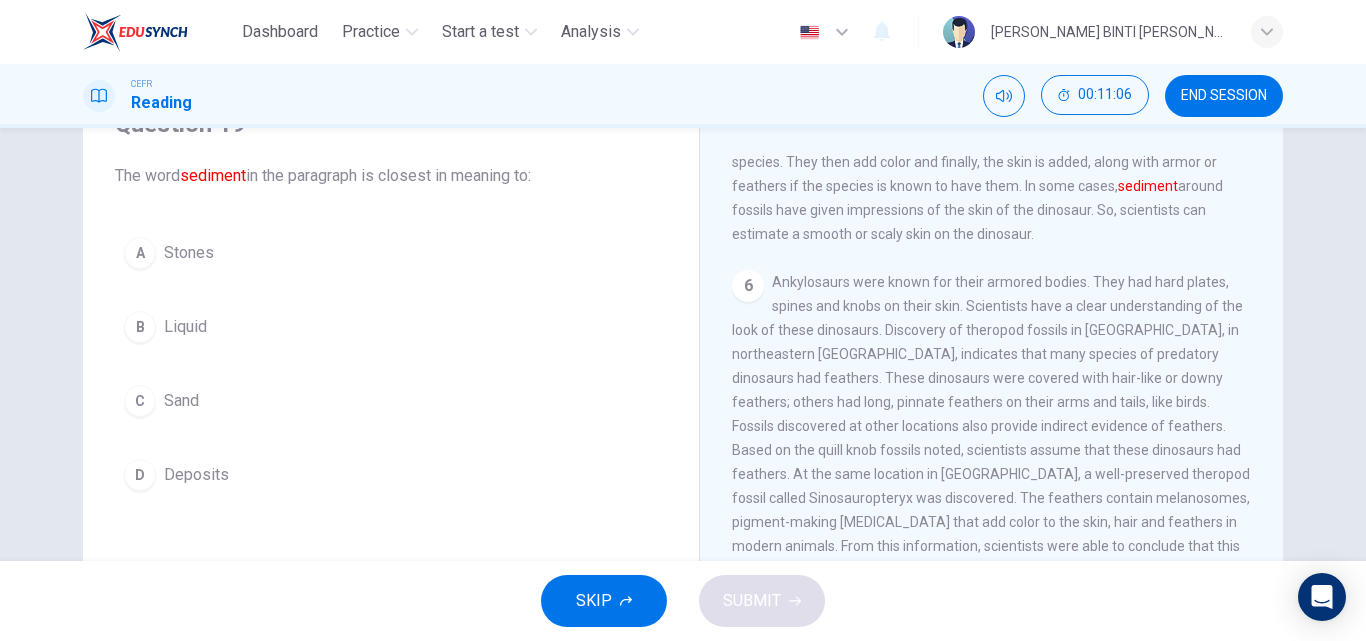 scroll, scrollTop: 800, scrollLeft: 0, axis: vertical 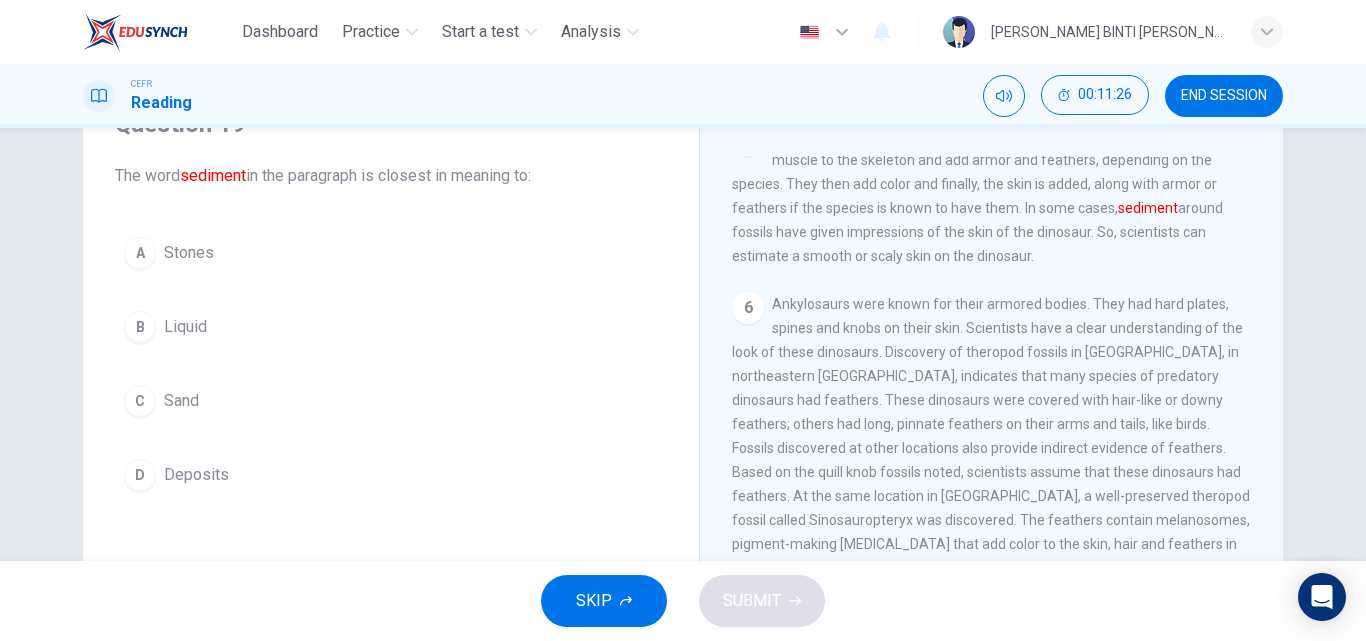 click on "C Sand" at bounding box center [391, 401] 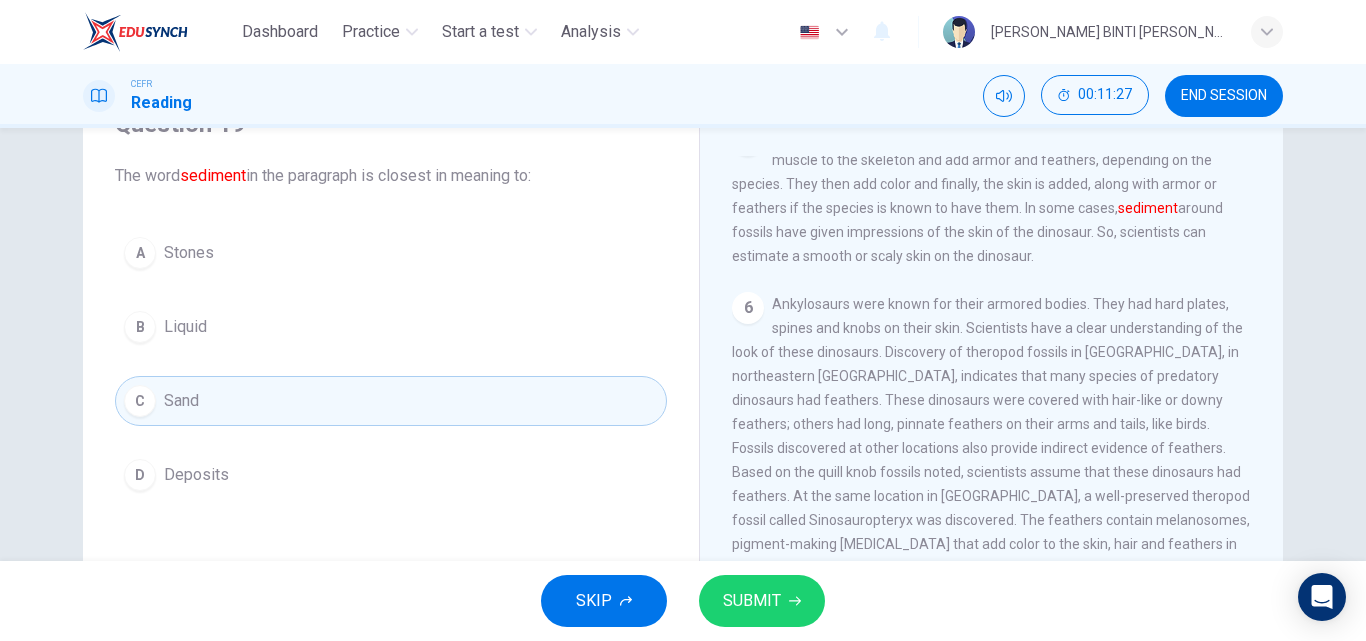 click on "SUBMIT" at bounding box center [752, 601] 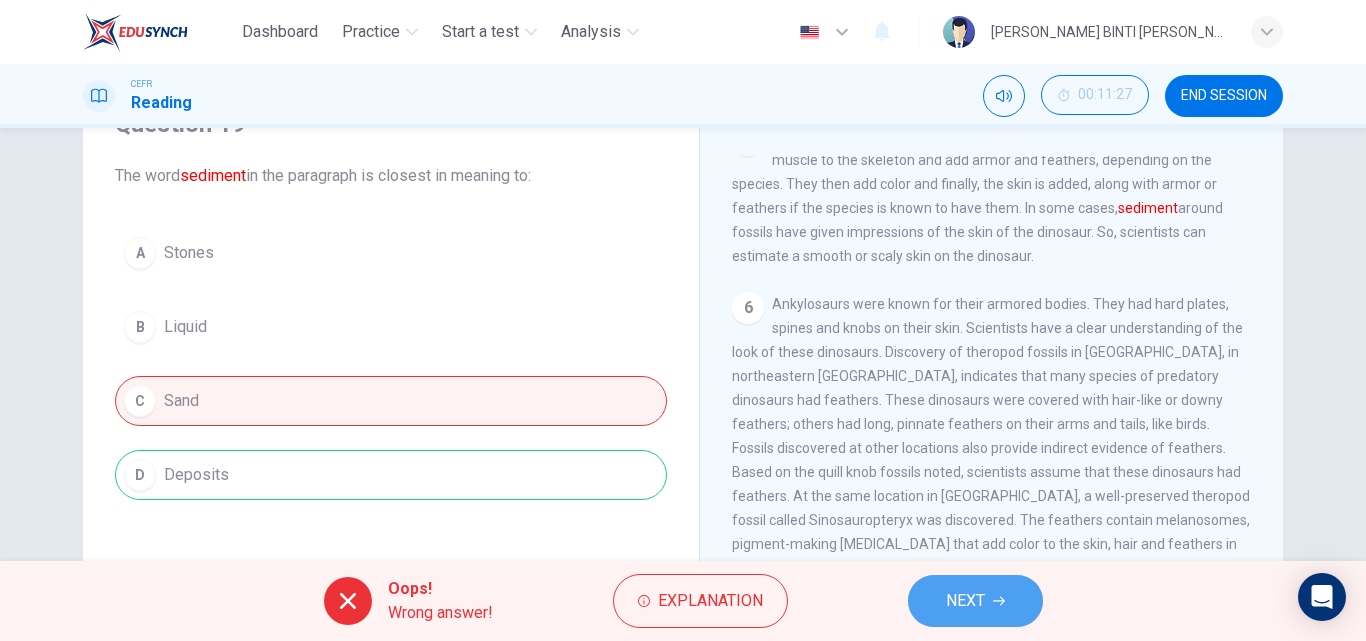 click on "NEXT" at bounding box center (965, 601) 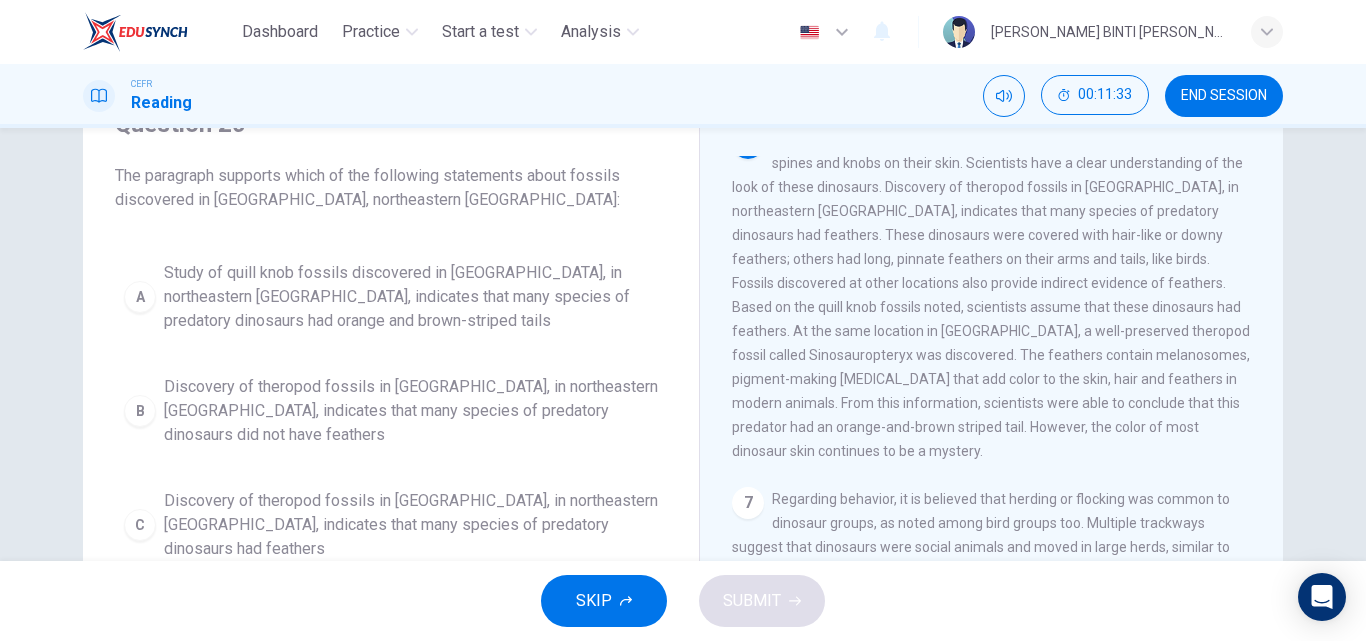 scroll, scrollTop: 1000, scrollLeft: 0, axis: vertical 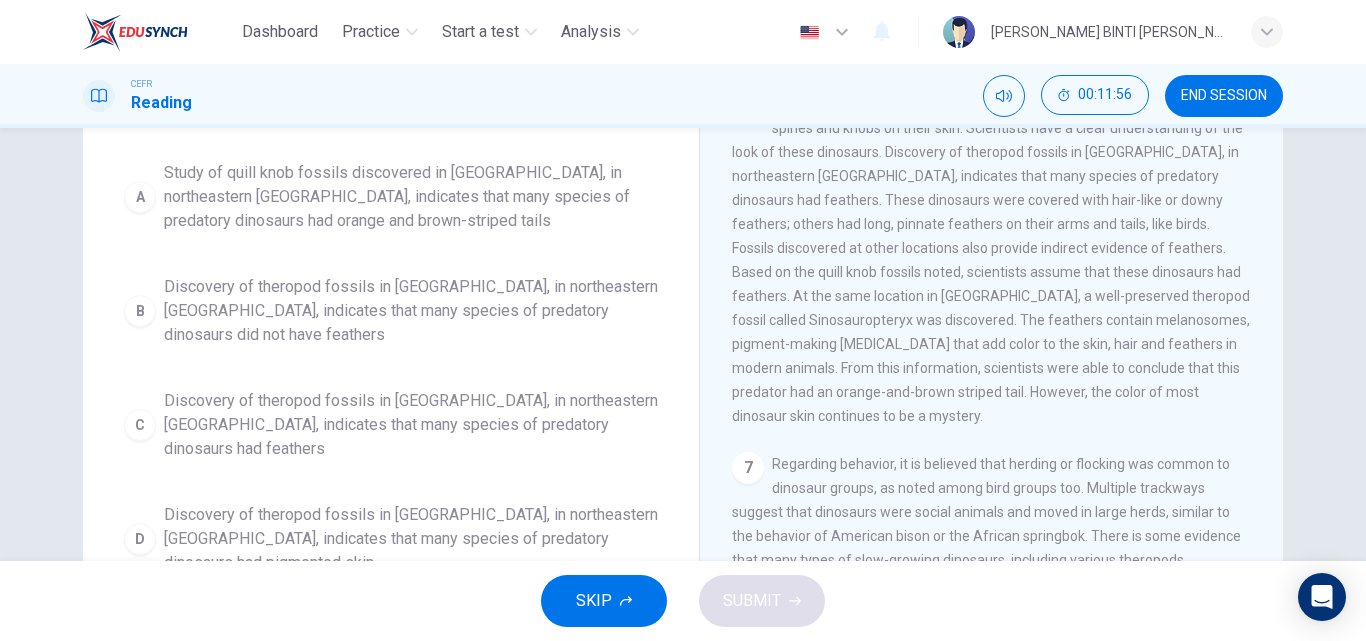 click on "C" at bounding box center (140, 425) 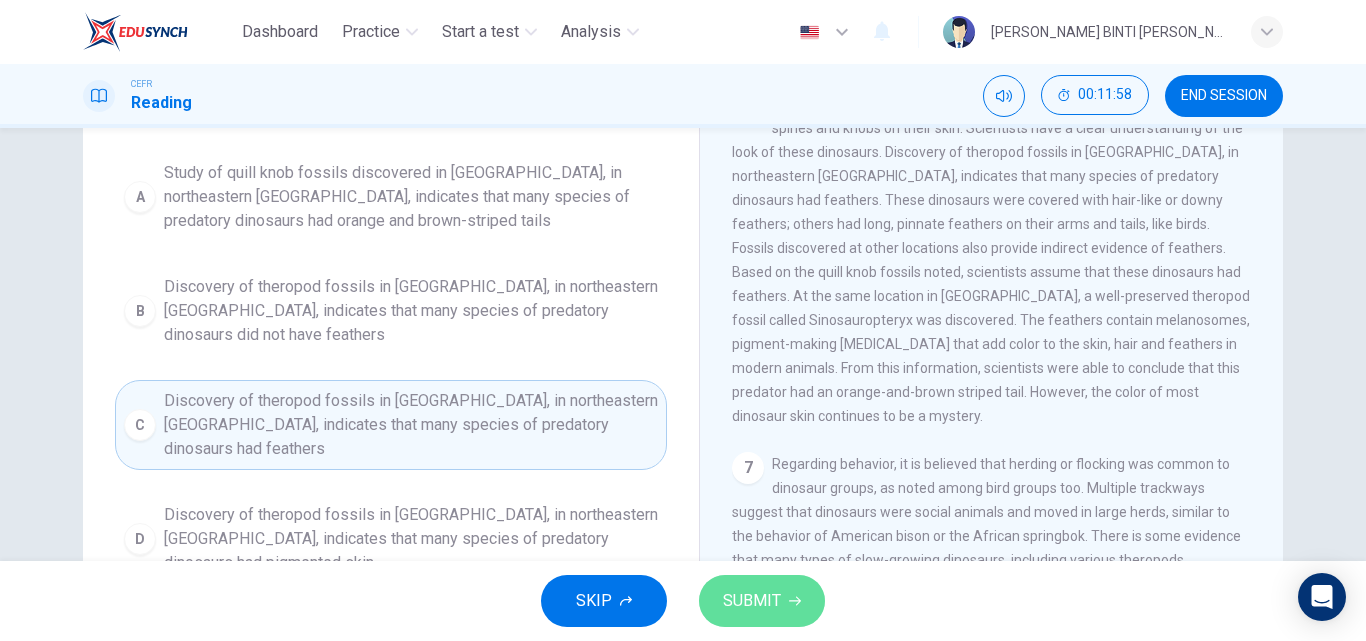 click on "SUBMIT" at bounding box center [762, 601] 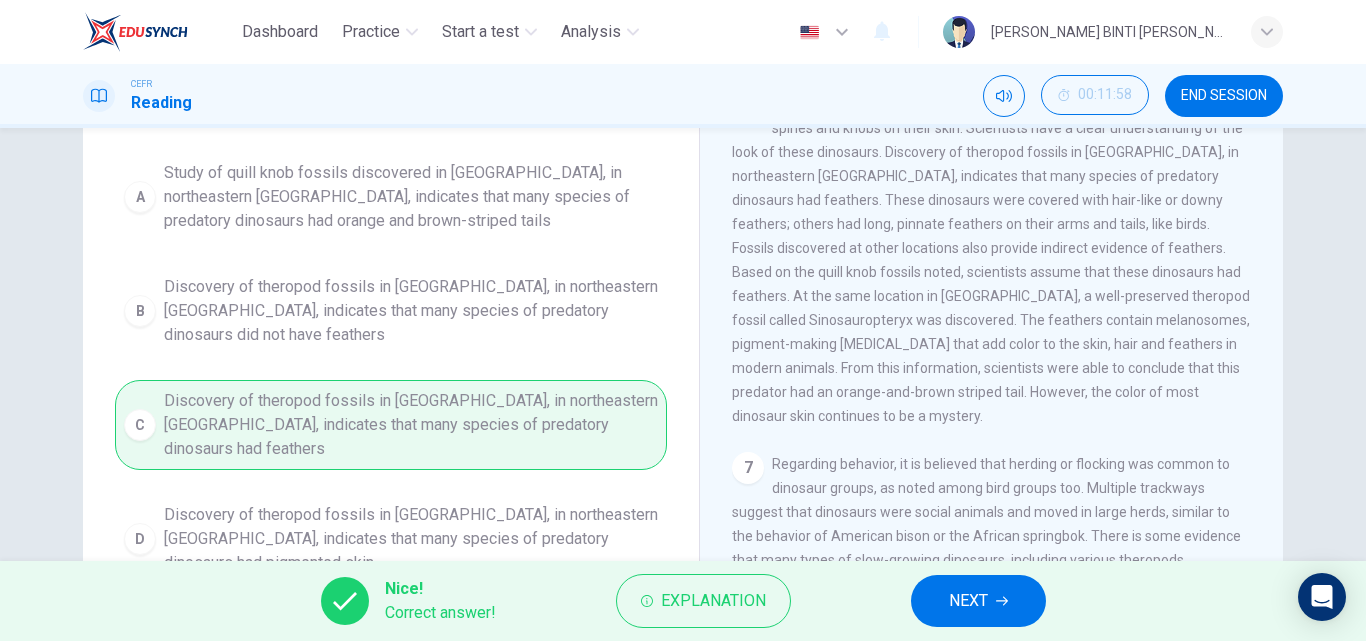 click on "NEXT" at bounding box center (968, 601) 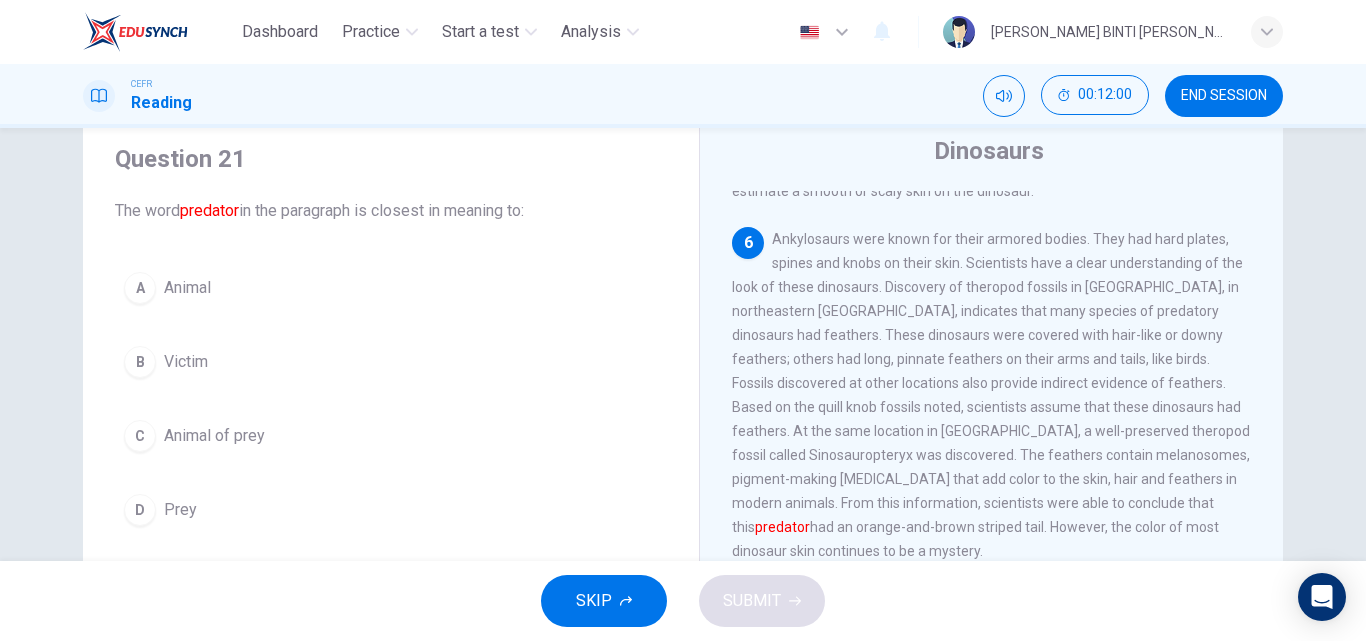 scroll, scrollTop: 100, scrollLeft: 0, axis: vertical 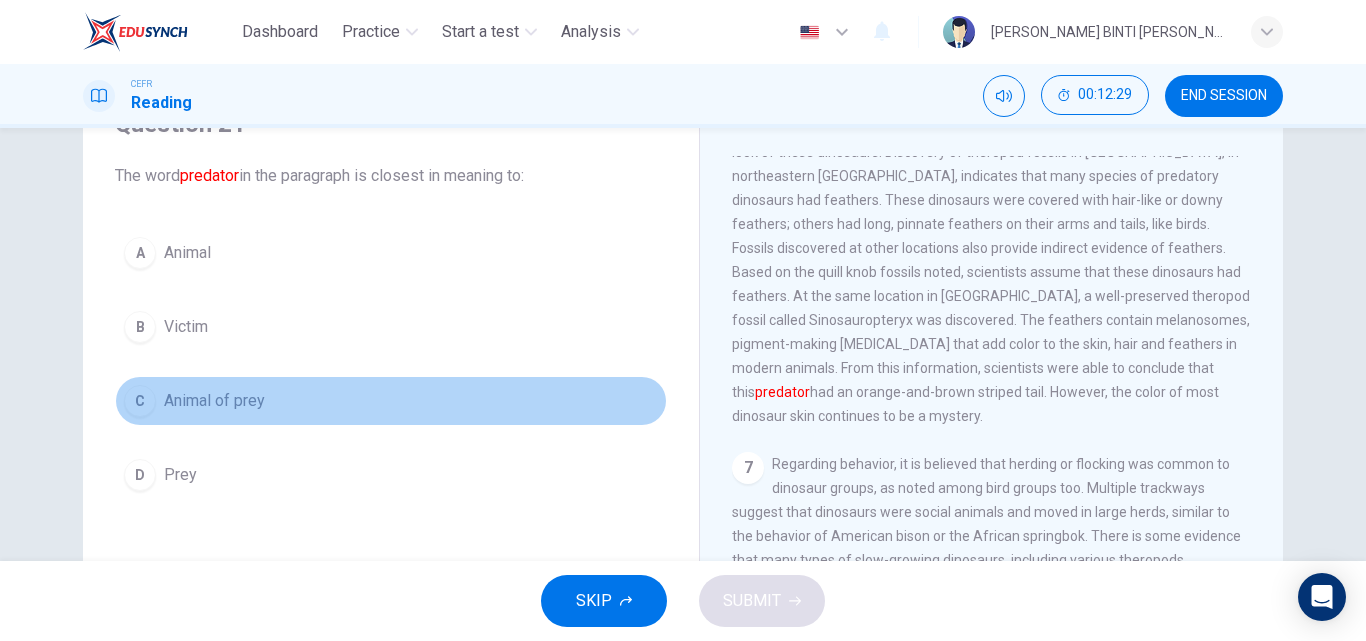 click on "C" at bounding box center [140, 401] 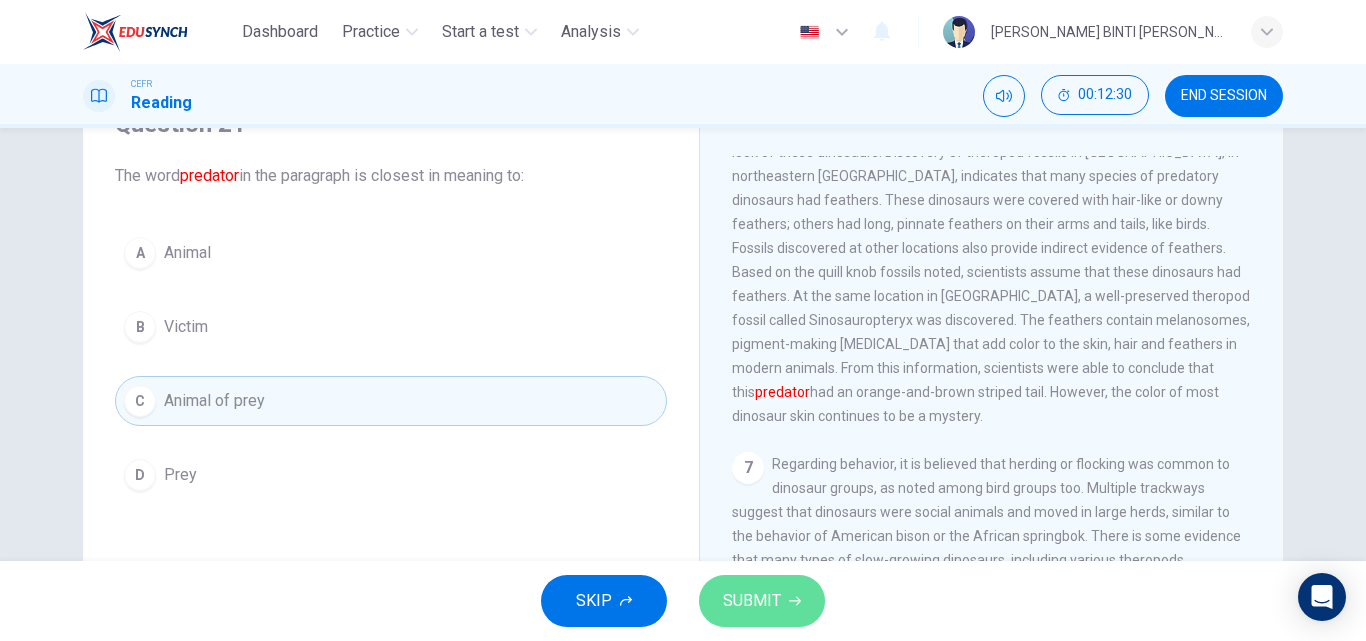 click on "SUBMIT" at bounding box center (752, 601) 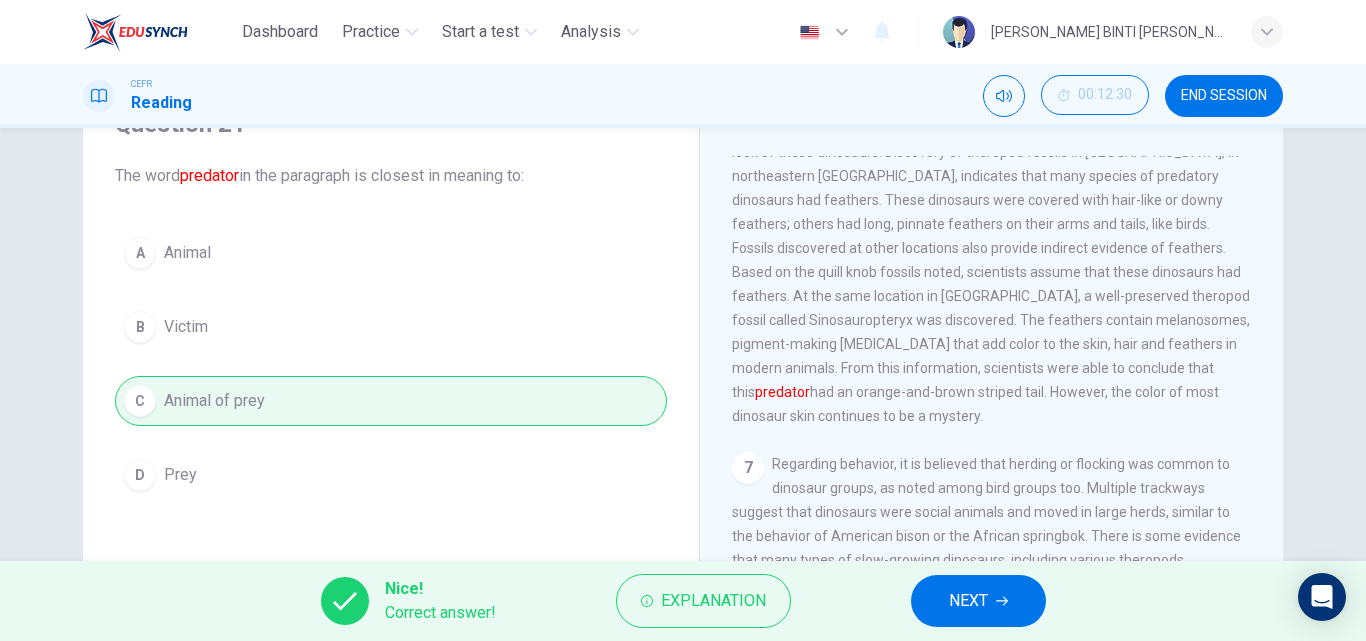 click on "NEXT" at bounding box center (978, 601) 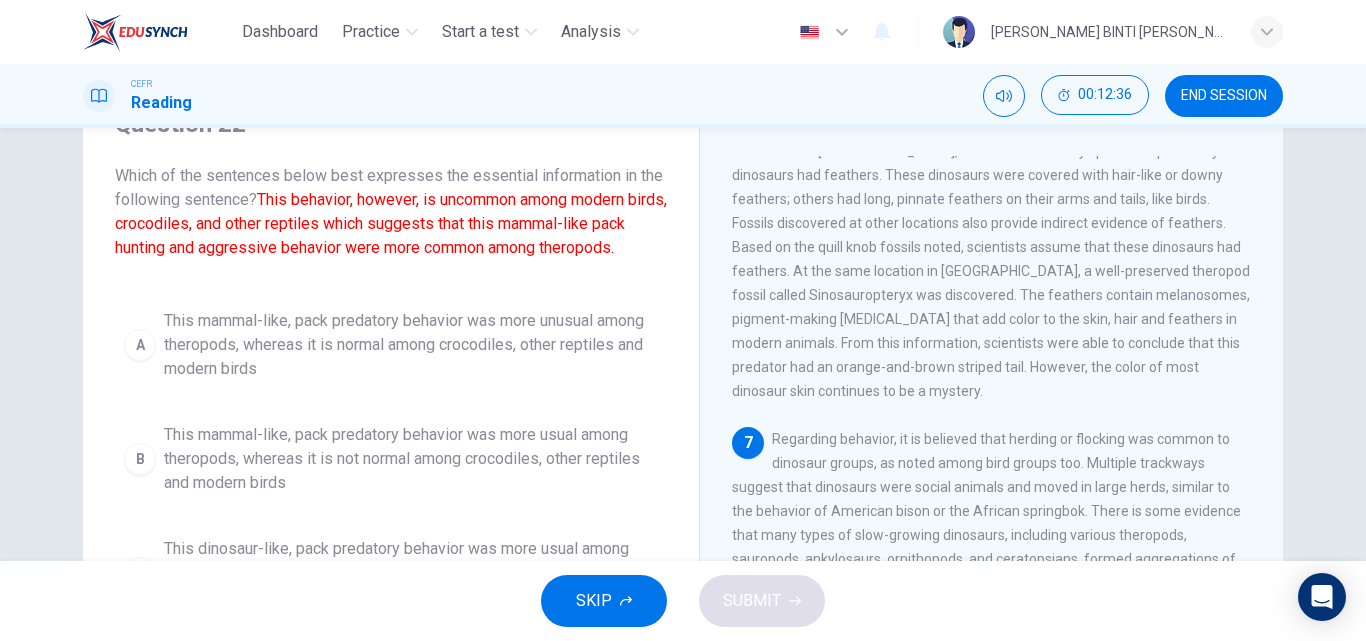 scroll, scrollTop: 1111, scrollLeft: 0, axis: vertical 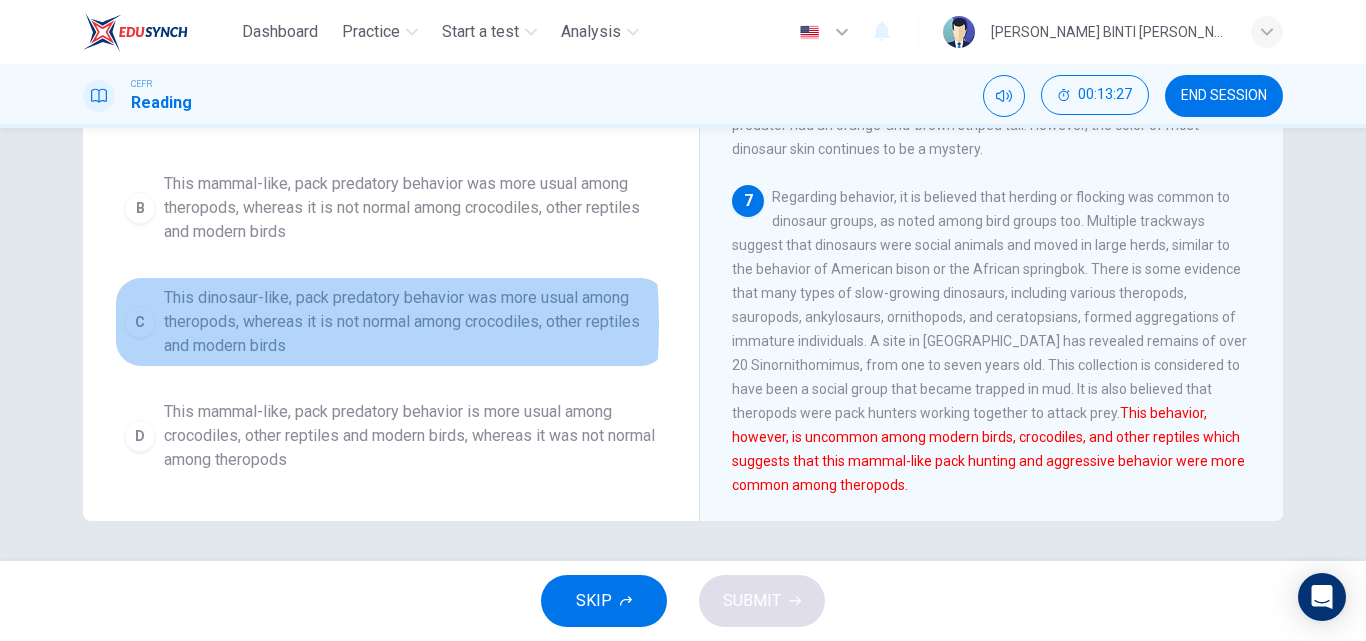 click on "C" at bounding box center [140, 322] 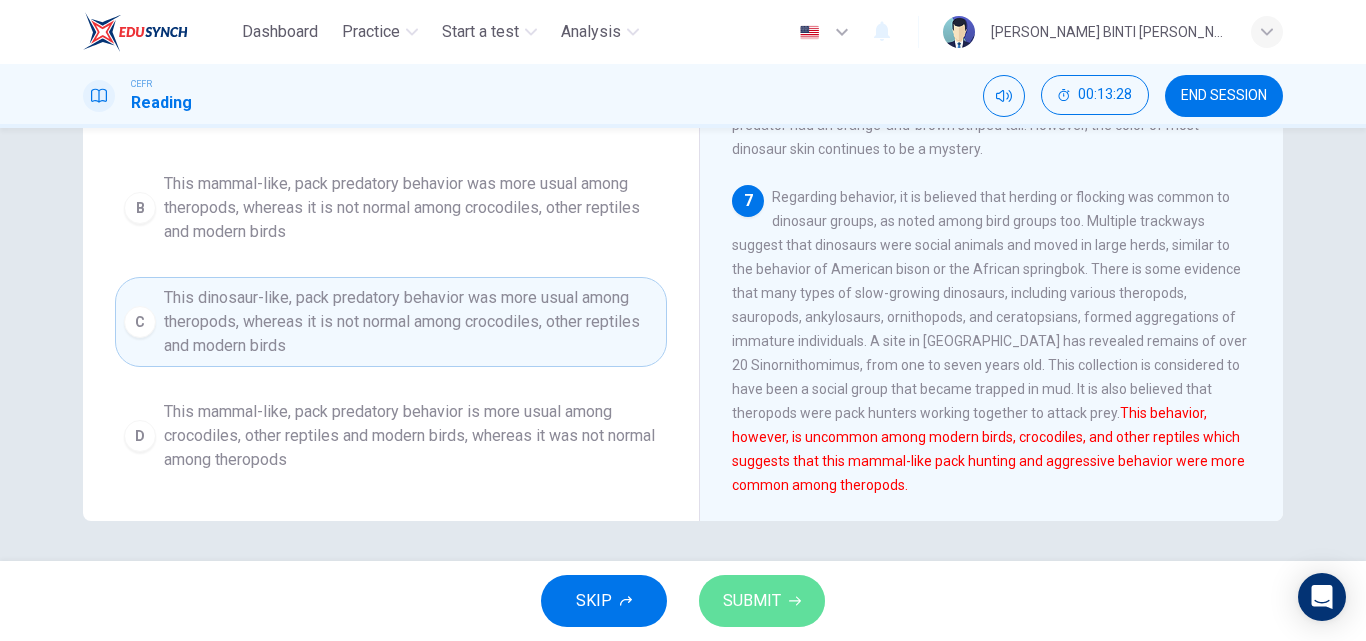 click on "SUBMIT" at bounding box center (762, 601) 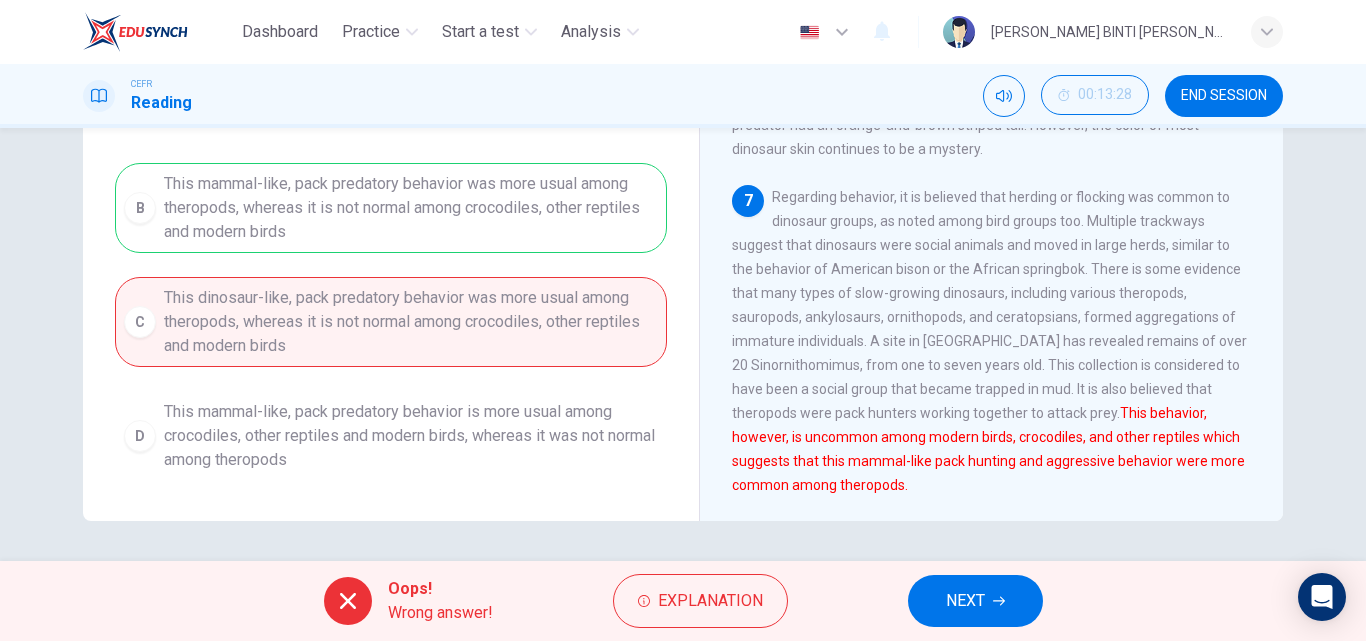 scroll, scrollTop: 0, scrollLeft: 0, axis: both 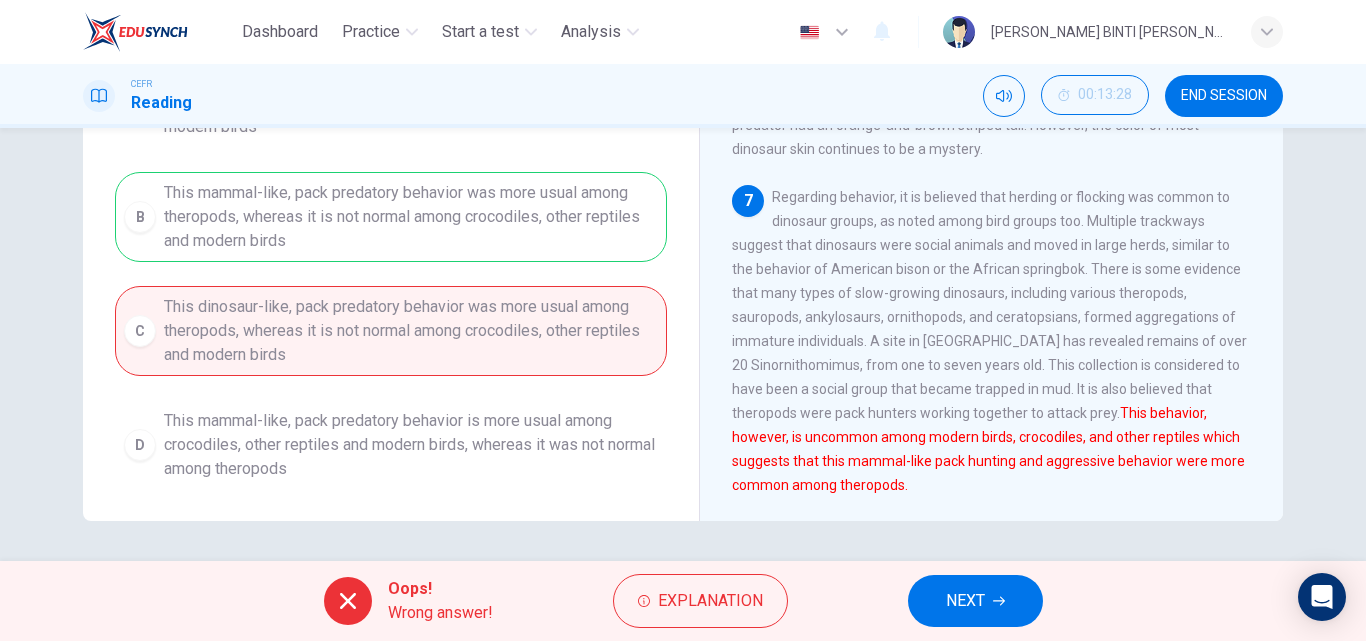 click on "NEXT" at bounding box center [965, 601] 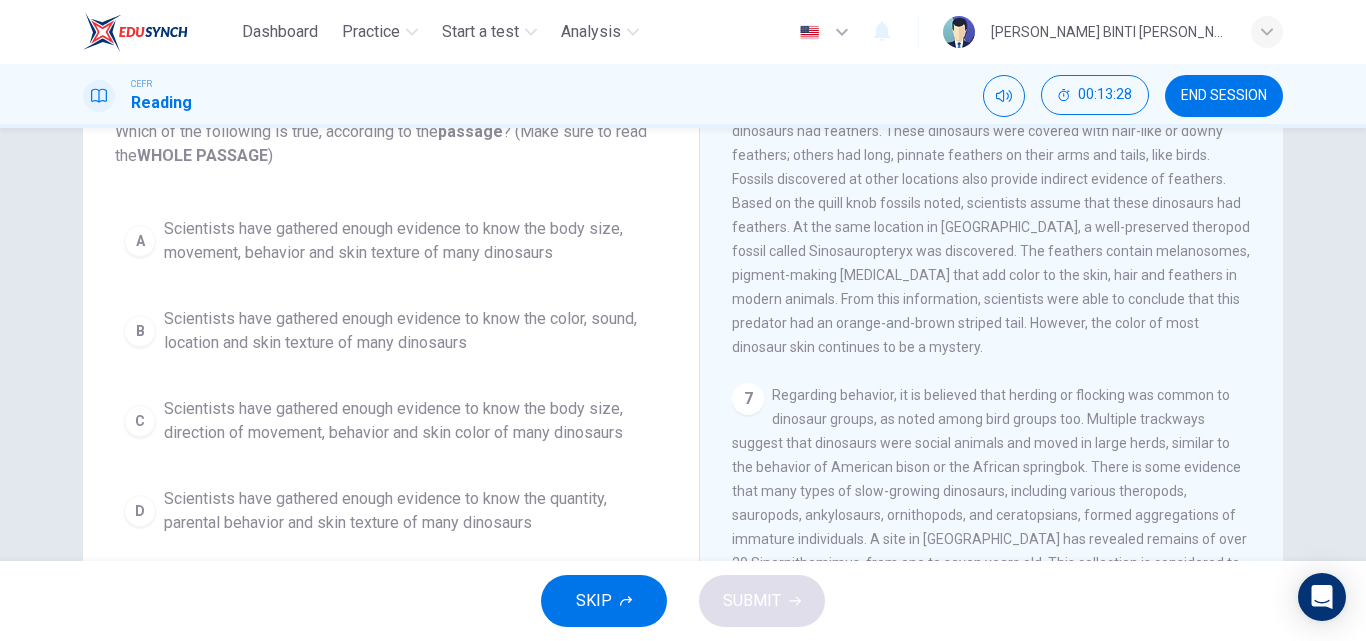 scroll, scrollTop: 0, scrollLeft: 0, axis: both 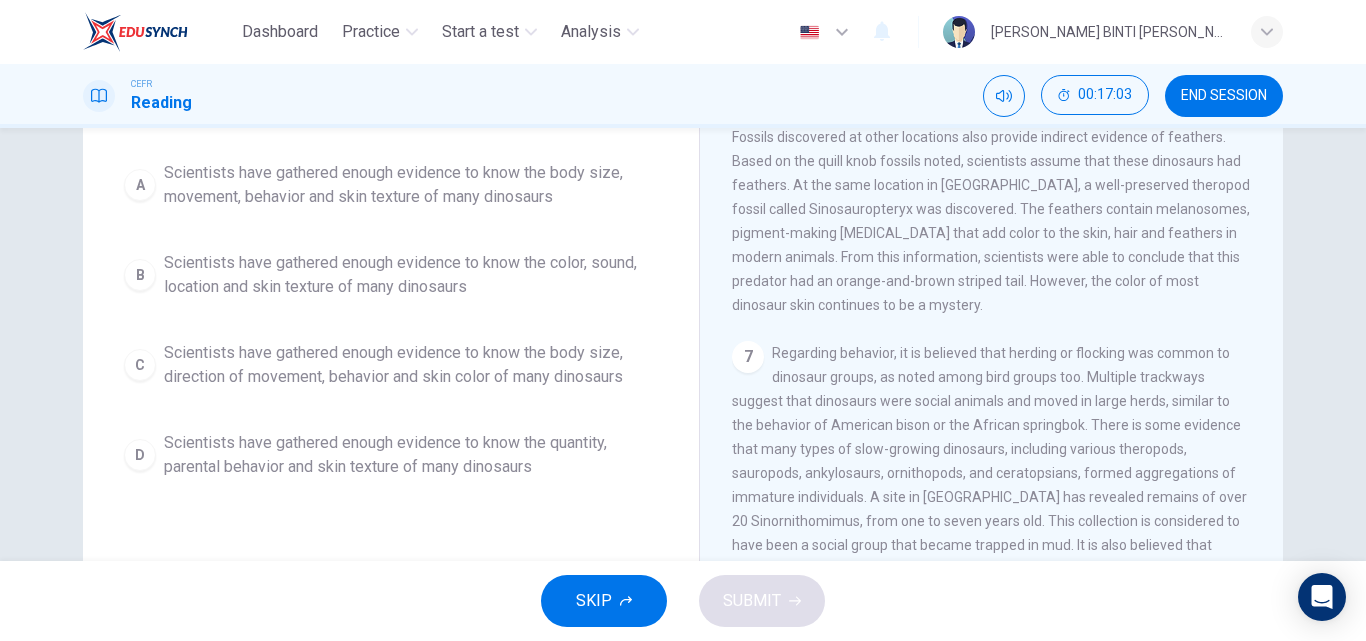 click on "A" at bounding box center (140, 185) 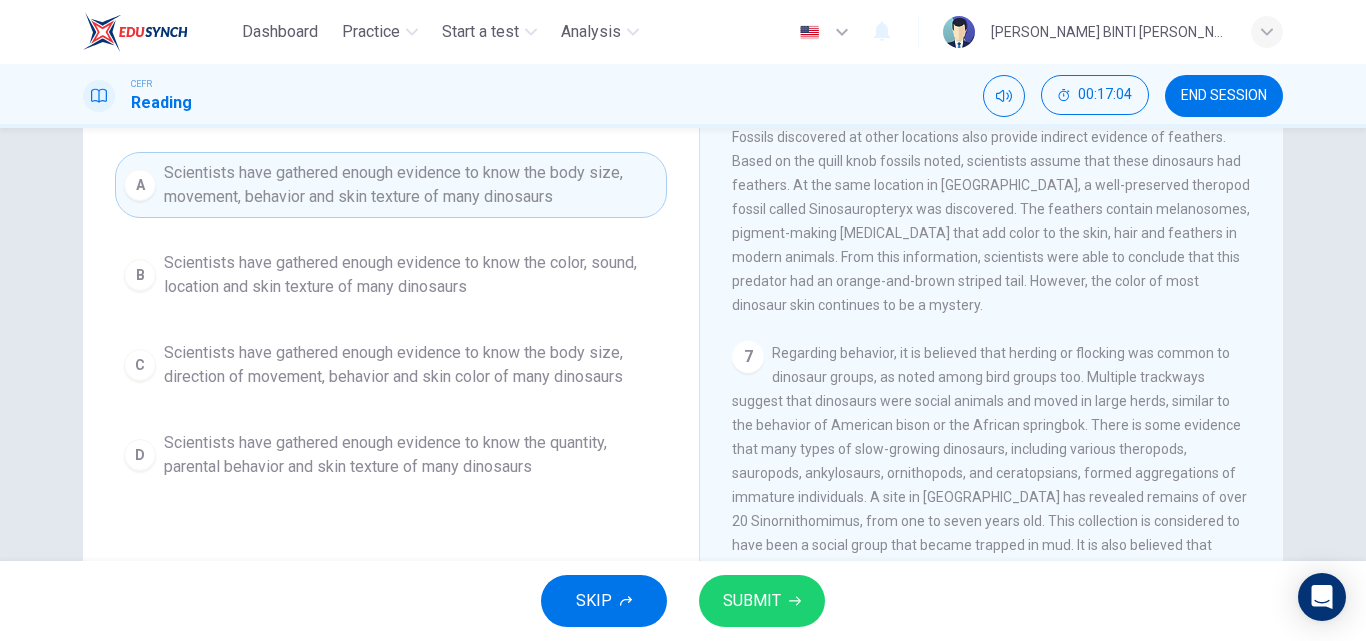 click 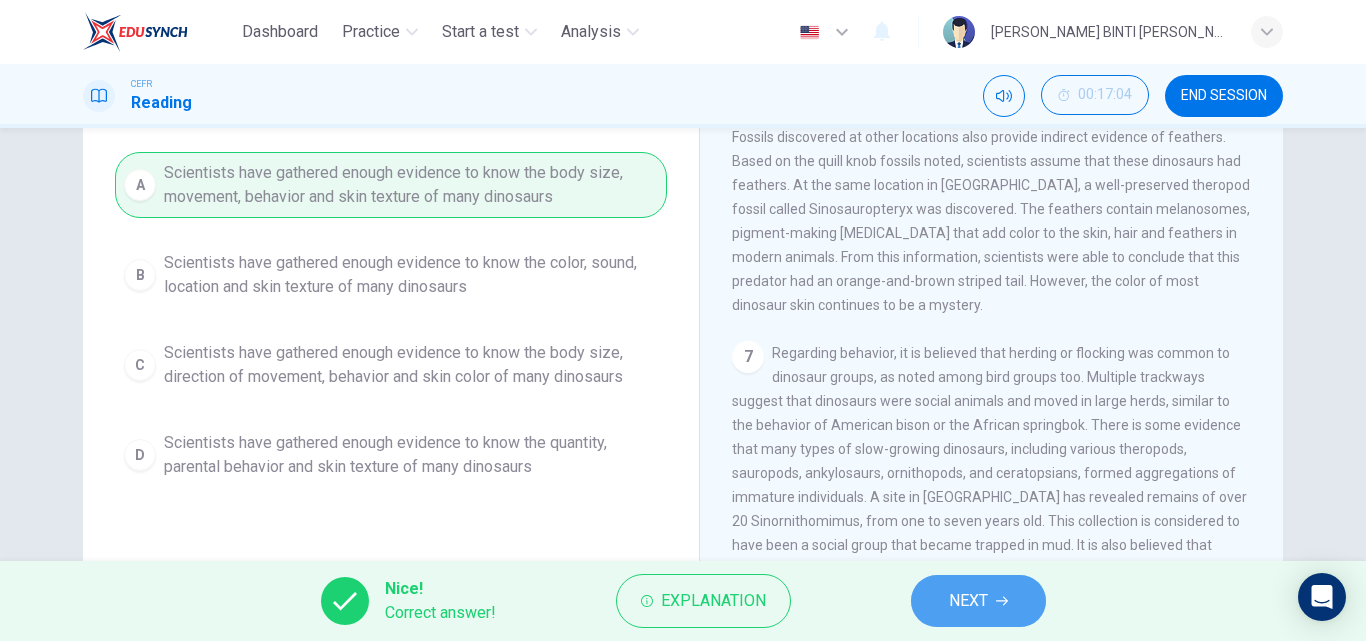click on "NEXT" at bounding box center (968, 601) 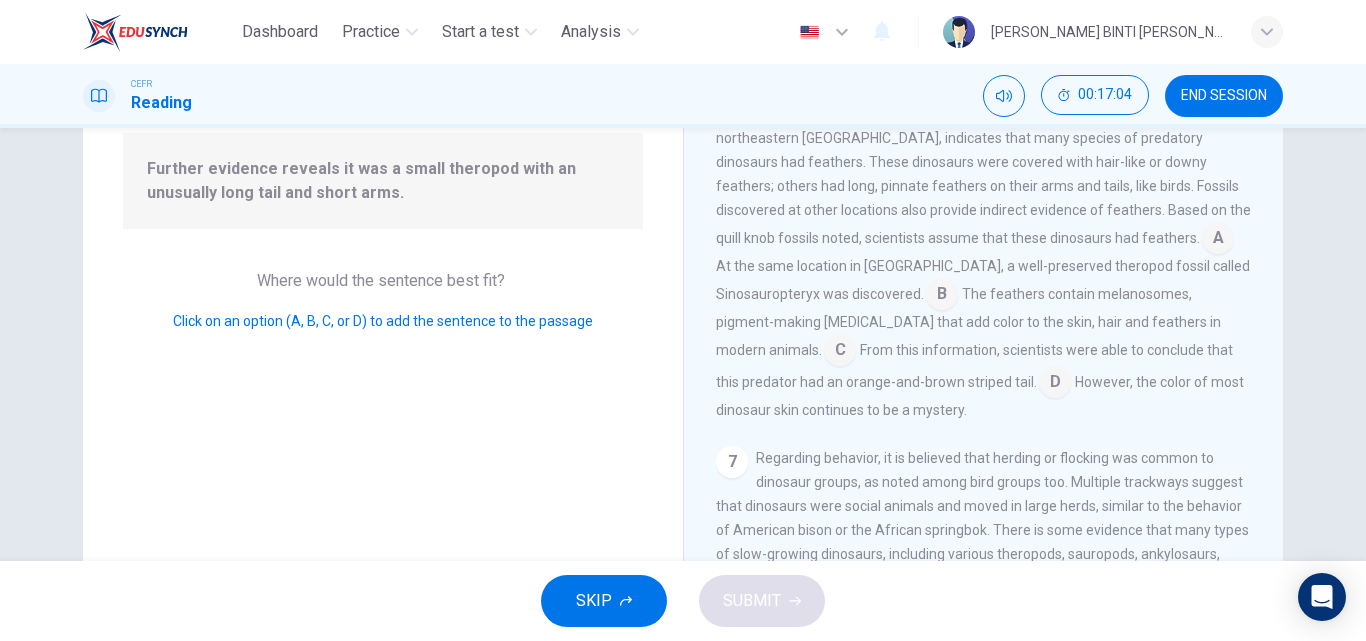 scroll, scrollTop: 939, scrollLeft: 0, axis: vertical 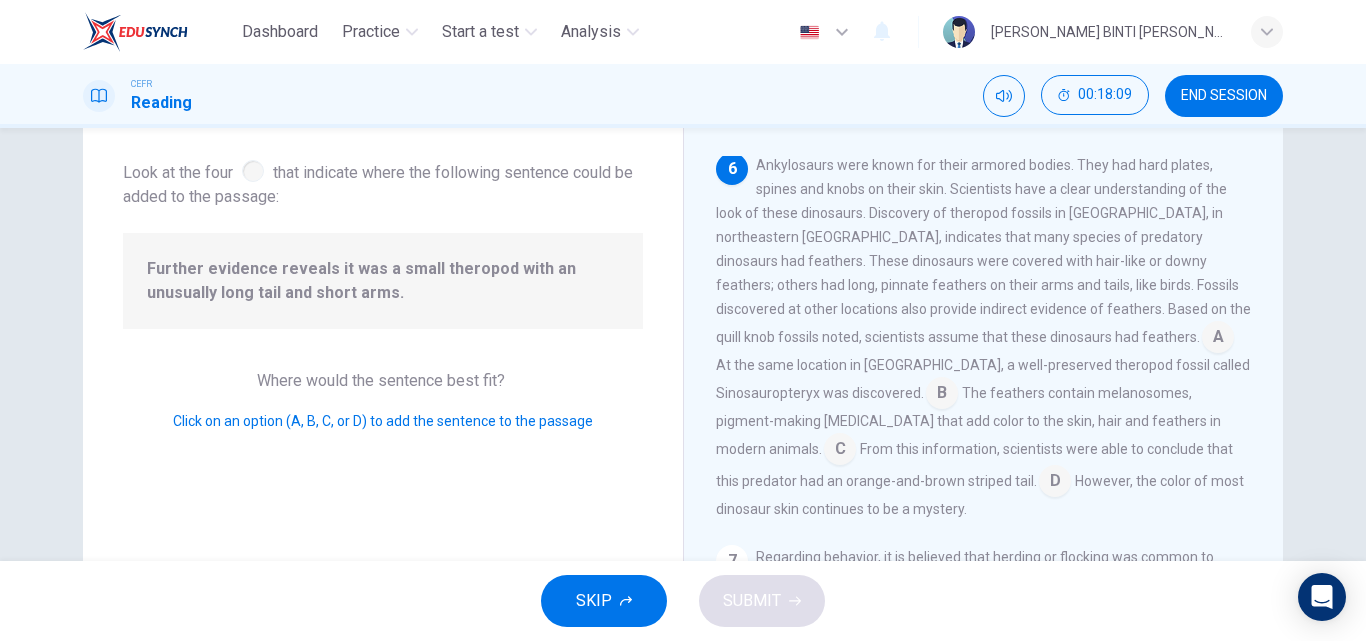 click at bounding box center [840, 451] 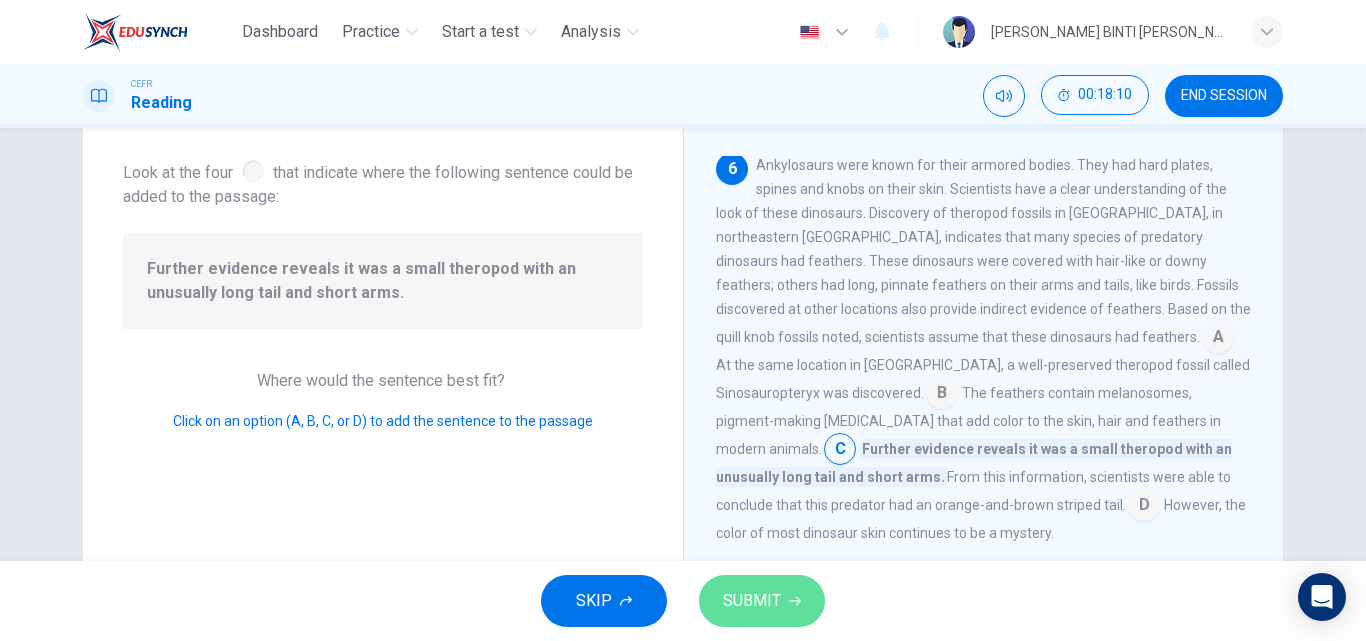 click on "SUBMIT" at bounding box center [762, 601] 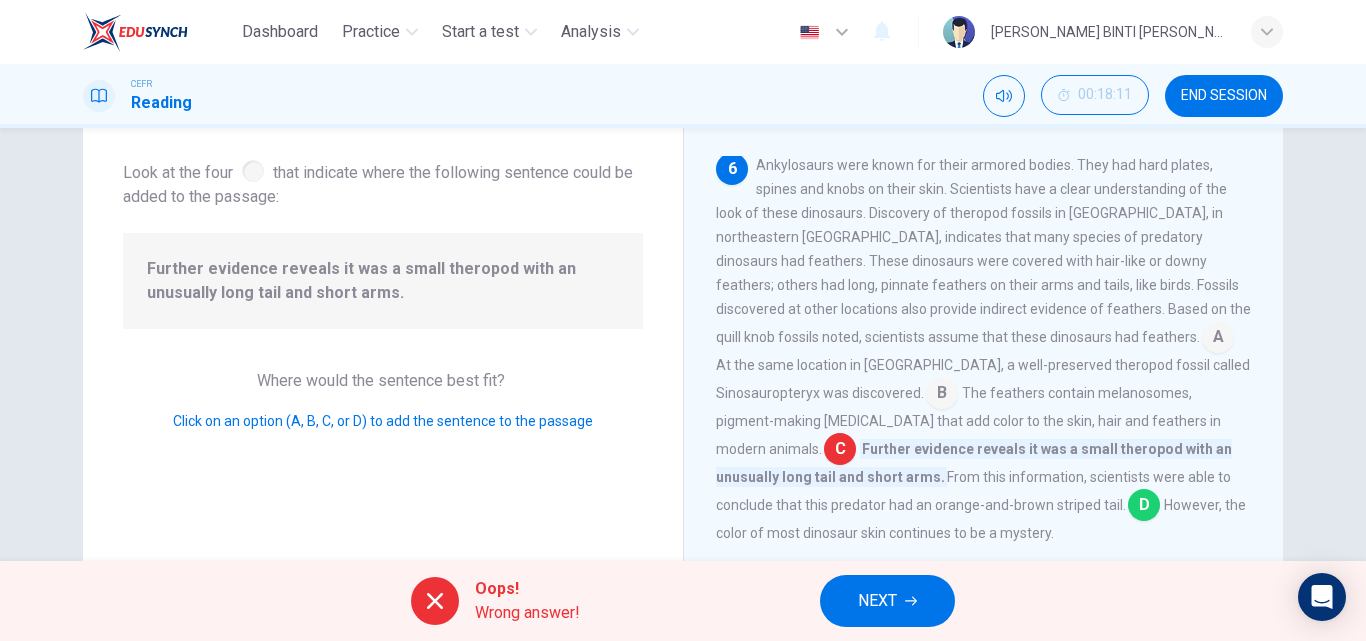 scroll, scrollTop: 1039, scrollLeft: 0, axis: vertical 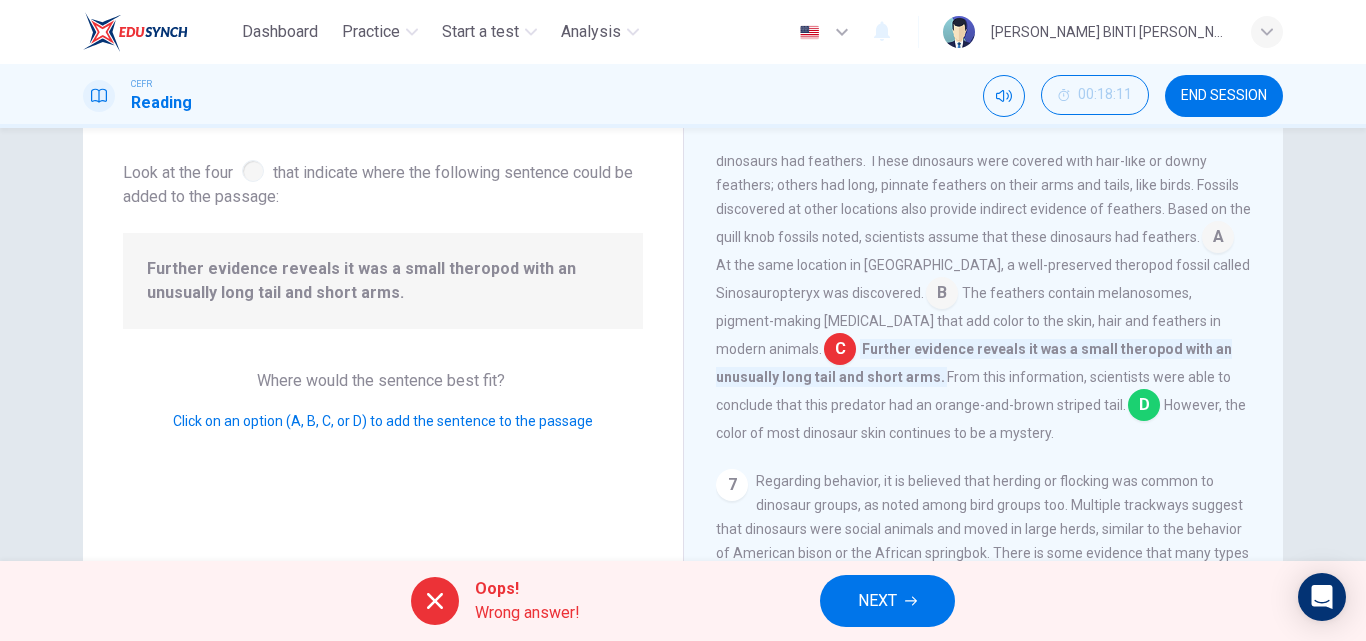 click on "NEXT" at bounding box center [877, 601] 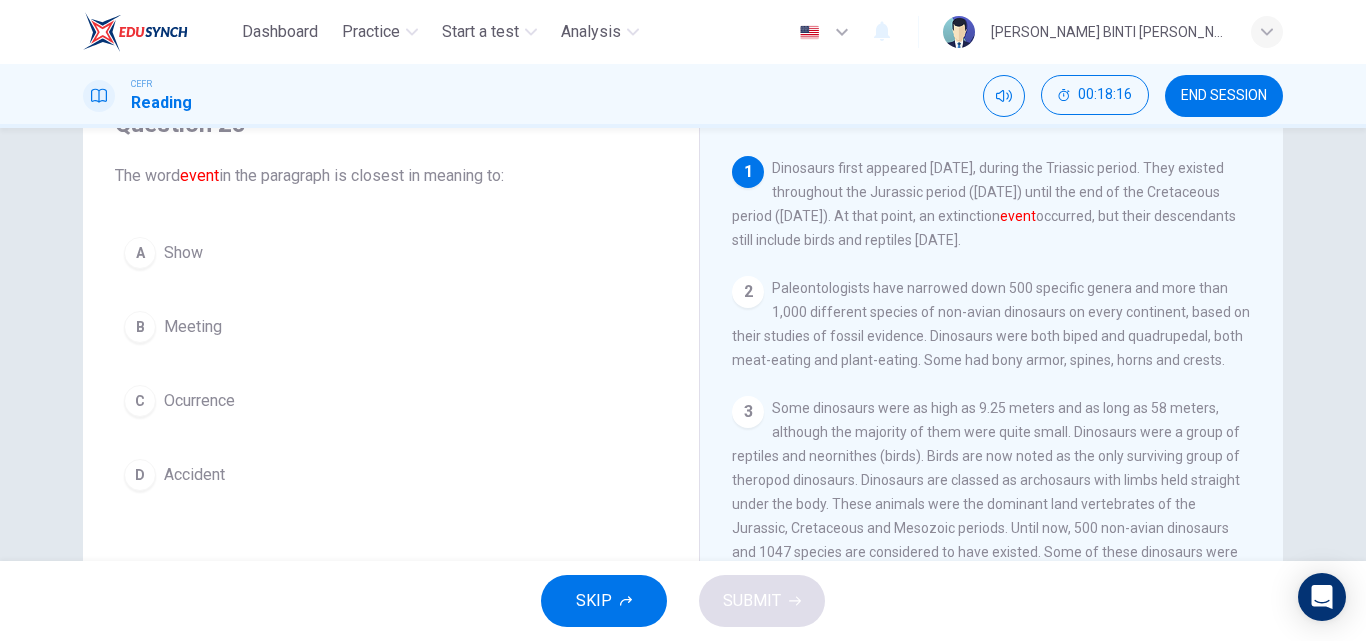 click on "Accident" at bounding box center [194, 475] 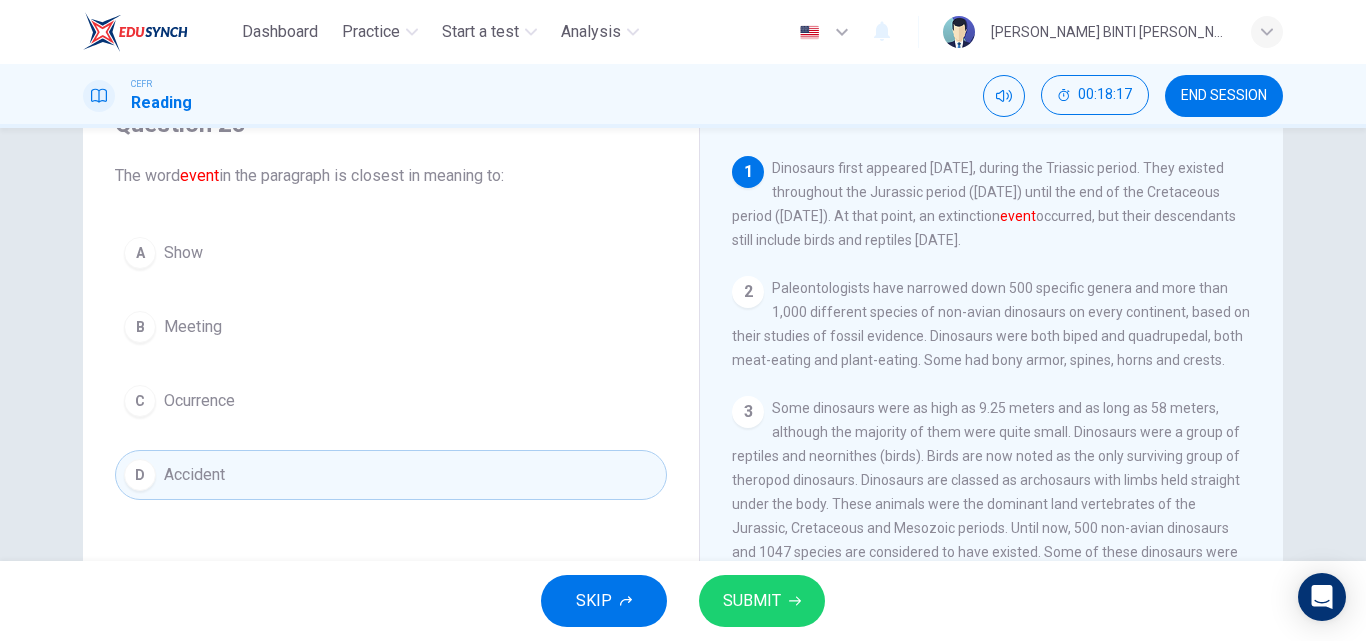 click on "SUBMIT" at bounding box center [762, 601] 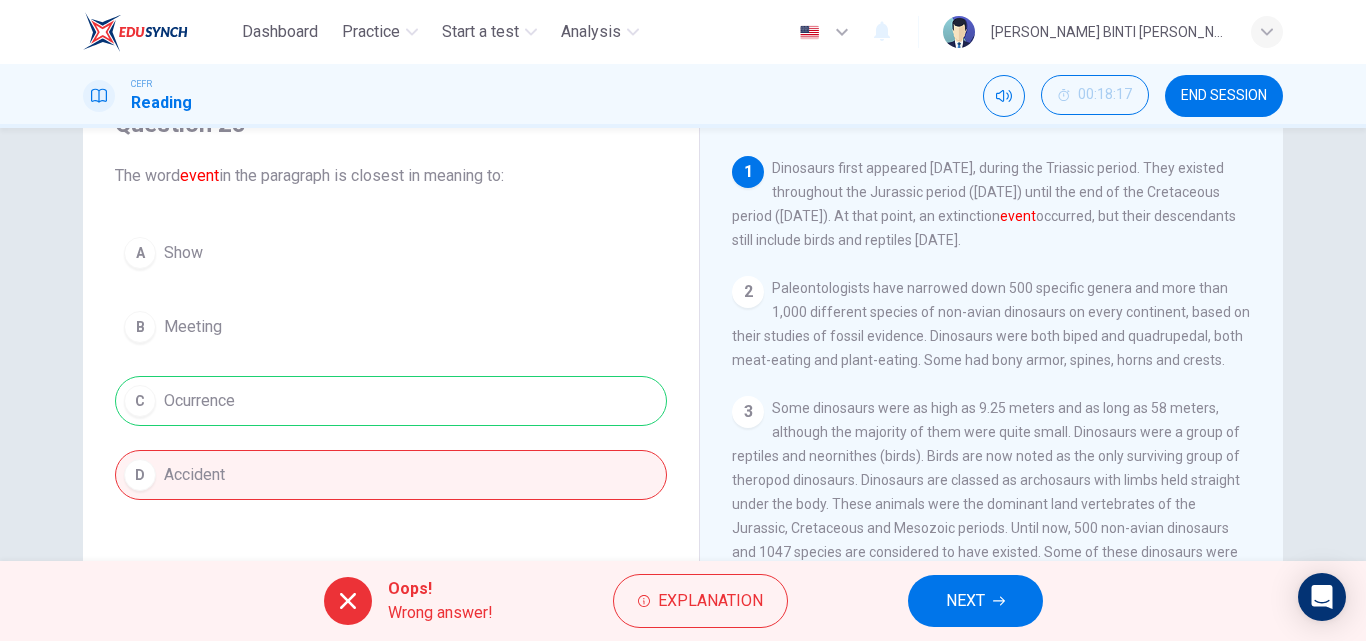 click on "NEXT" at bounding box center (975, 601) 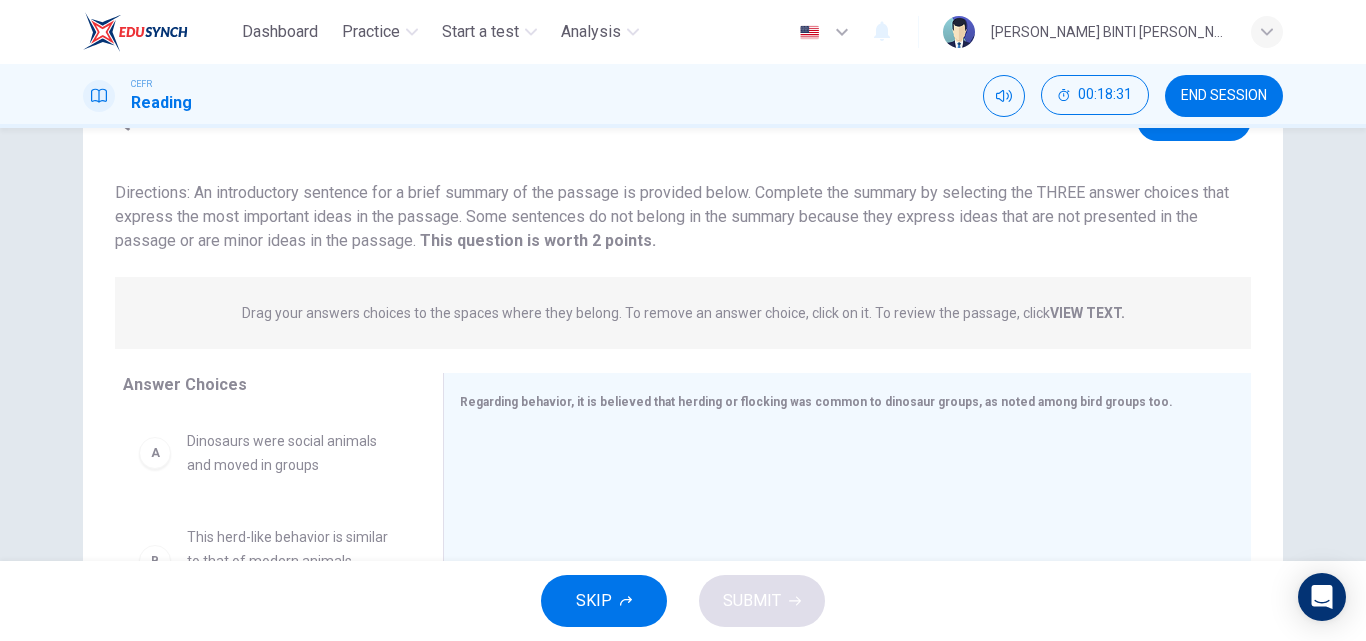 scroll, scrollTop: 300, scrollLeft: 0, axis: vertical 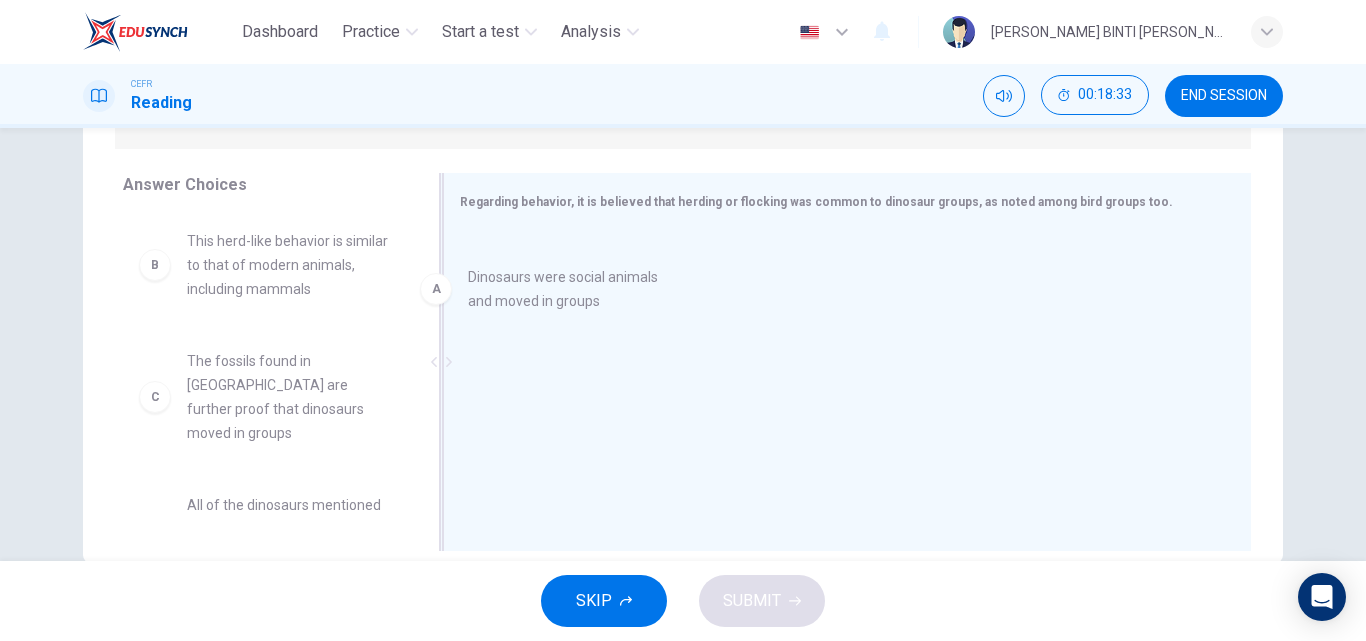 drag, startPoint x: 253, startPoint y: 271, endPoint x: 633, endPoint y: 317, distance: 382.77408 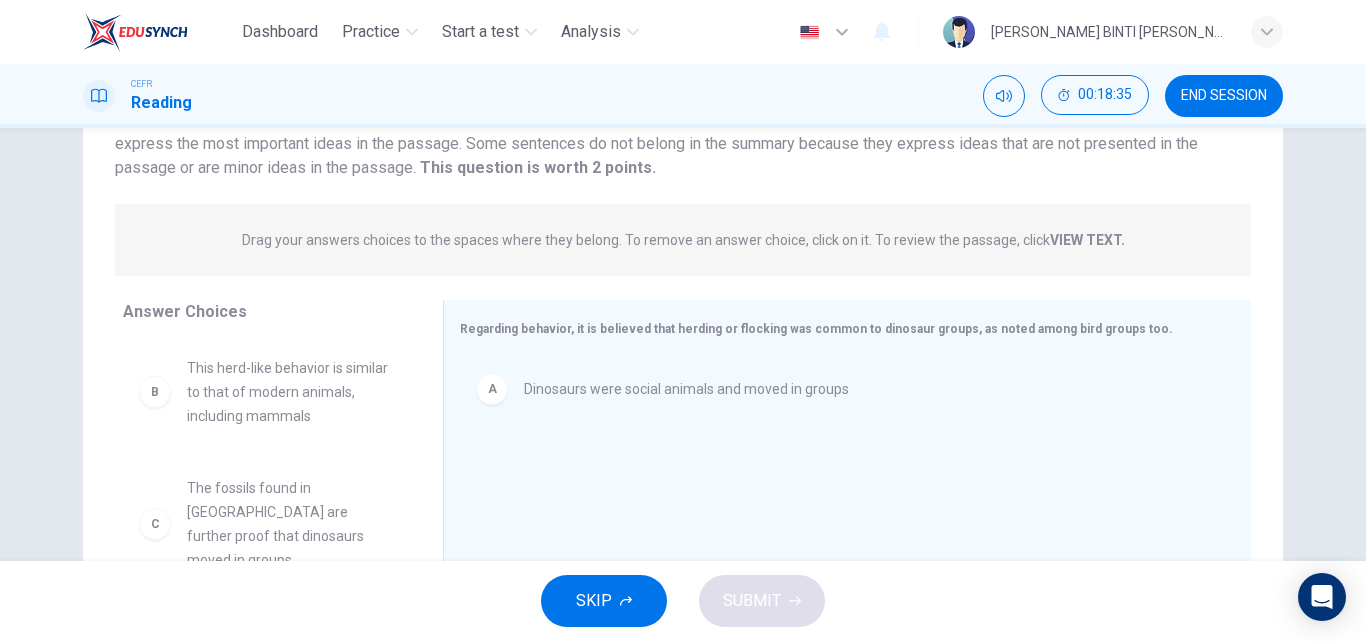 scroll, scrollTop: 300, scrollLeft: 0, axis: vertical 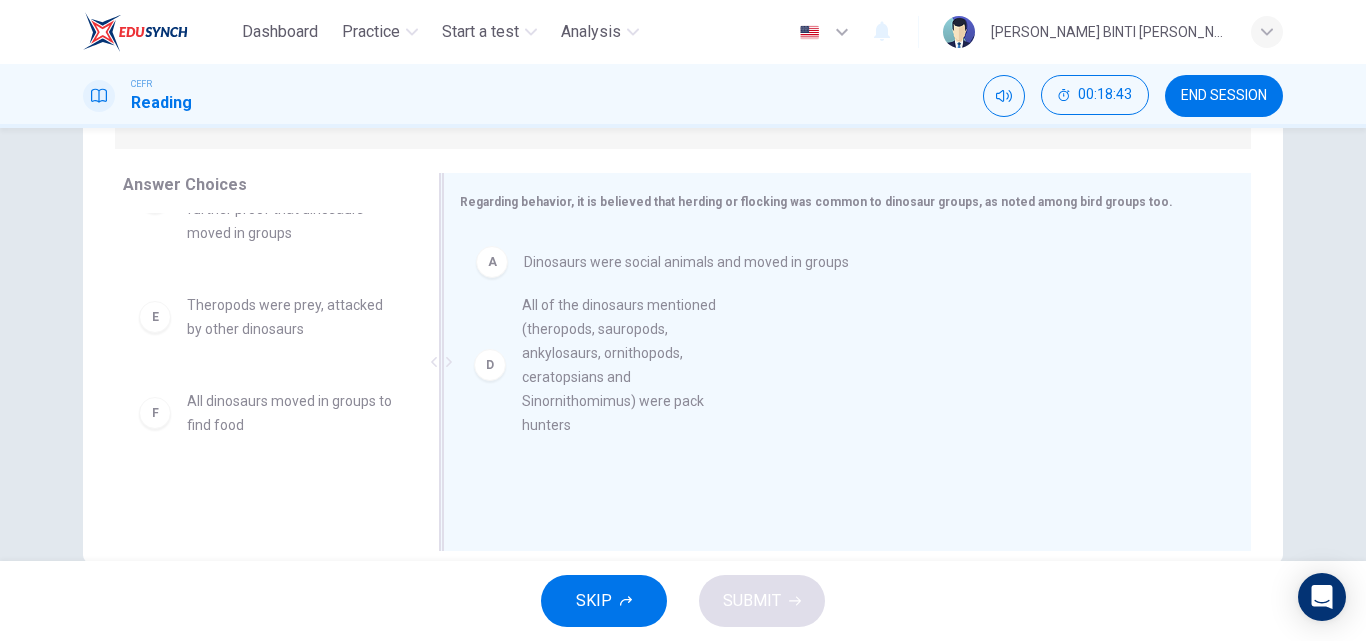 drag, startPoint x: 303, startPoint y: 332, endPoint x: 635, endPoint y: 354, distance: 332.72812 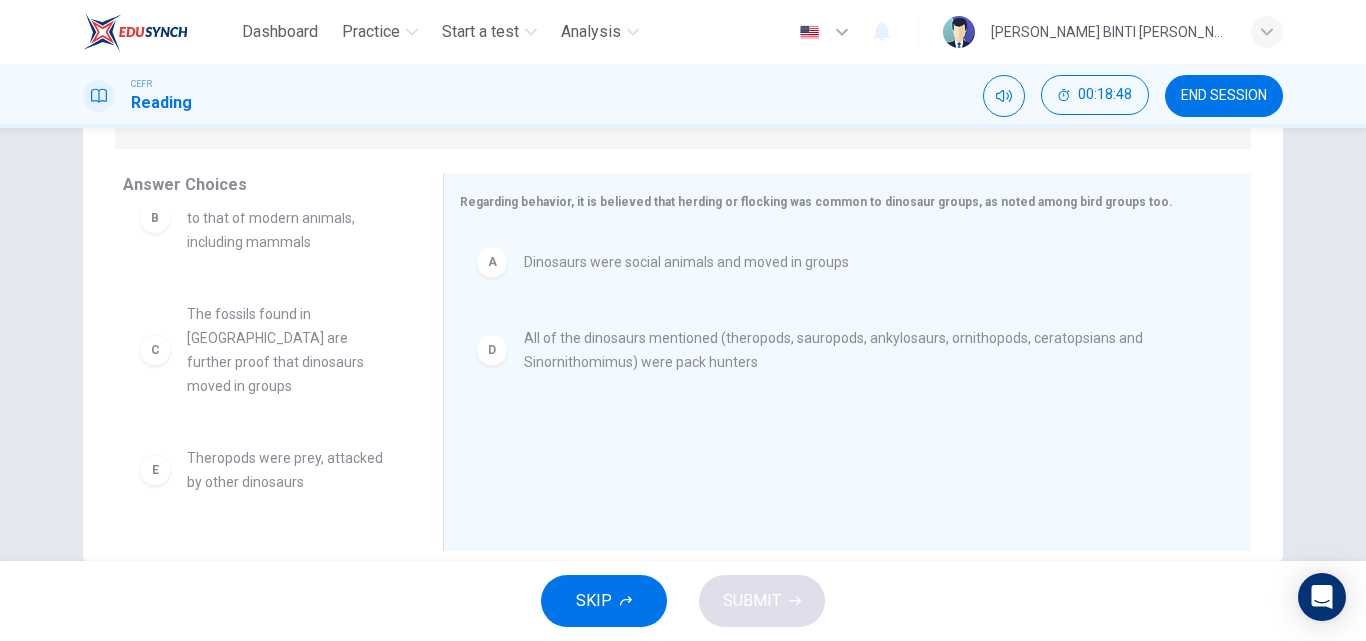 scroll, scrollTop: 0, scrollLeft: 0, axis: both 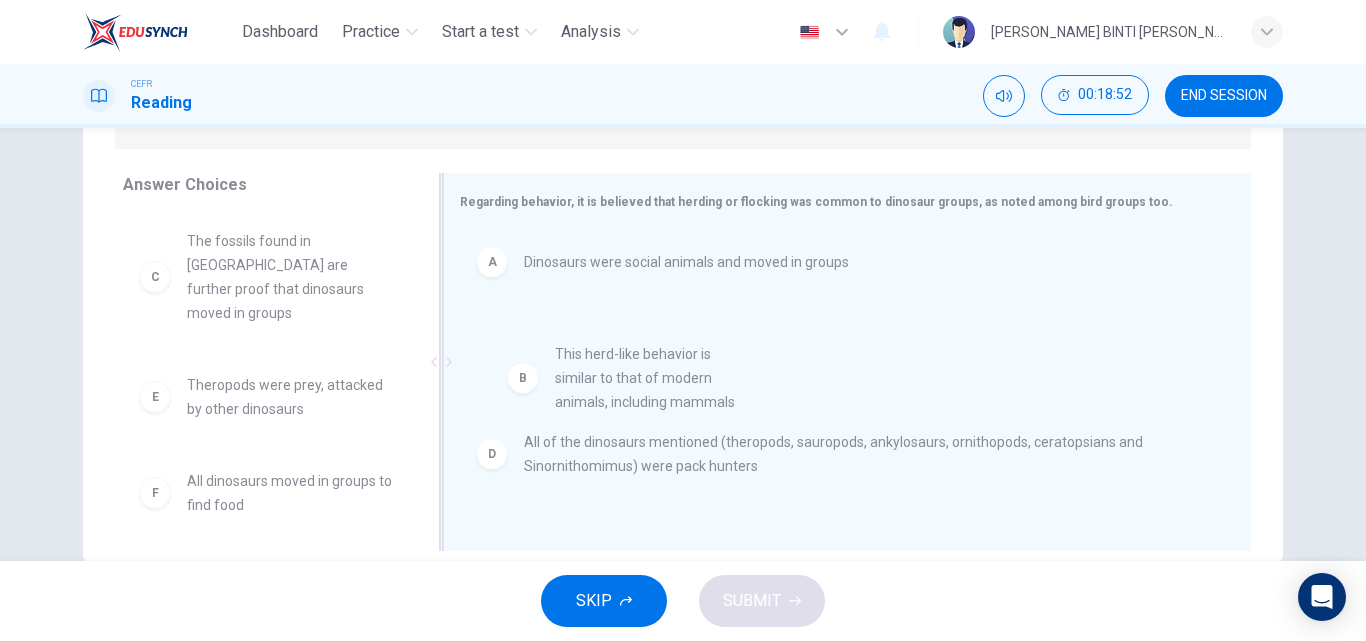 drag, startPoint x: 274, startPoint y: 274, endPoint x: 647, endPoint y: 391, distance: 390.91943 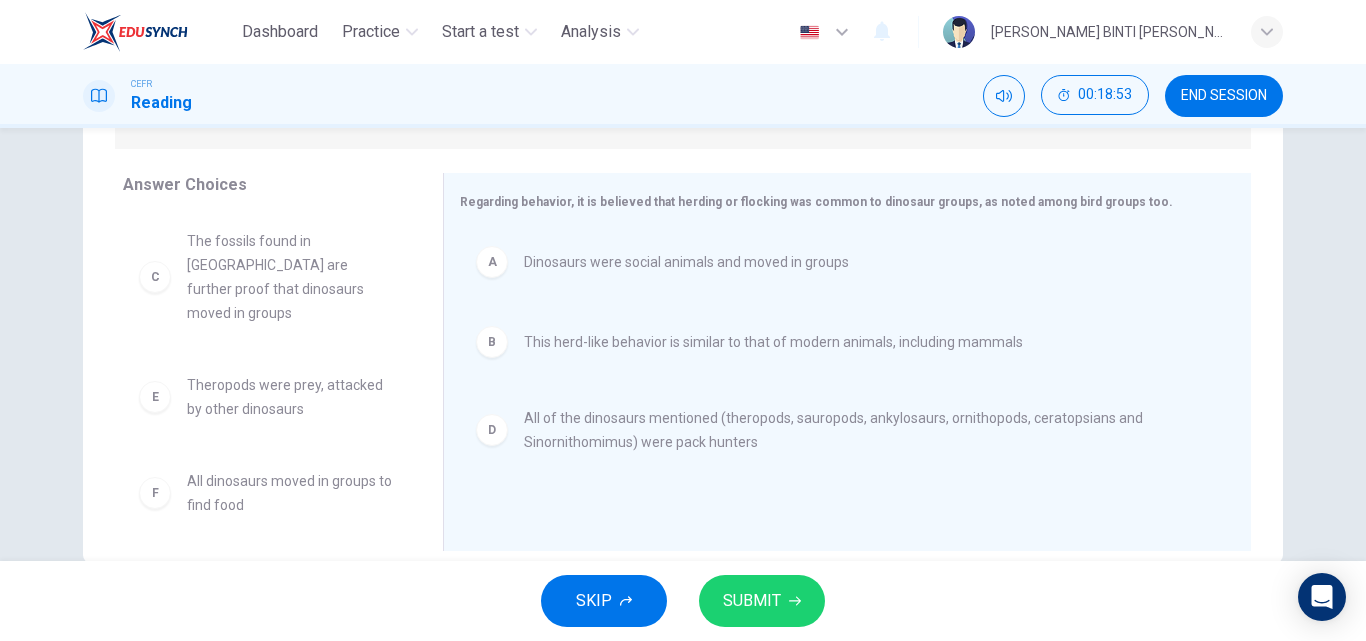 click on "SUBMIT" at bounding box center [762, 601] 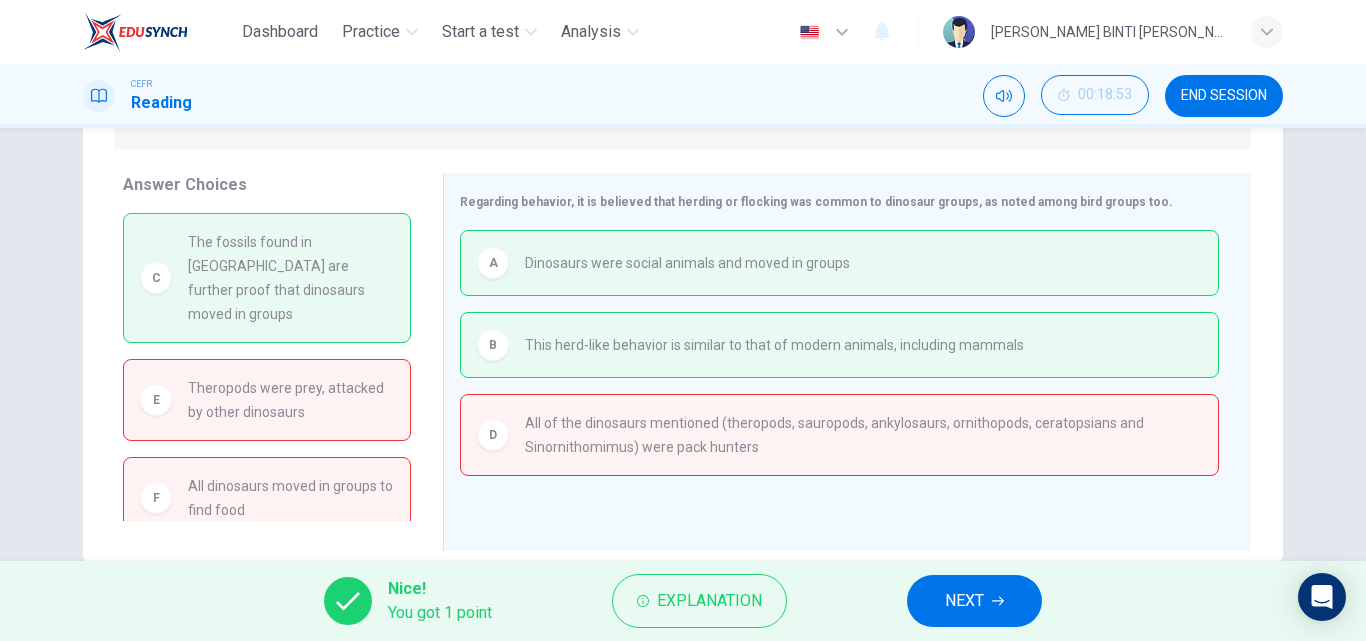 click on "NEXT" at bounding box center (964, 601) 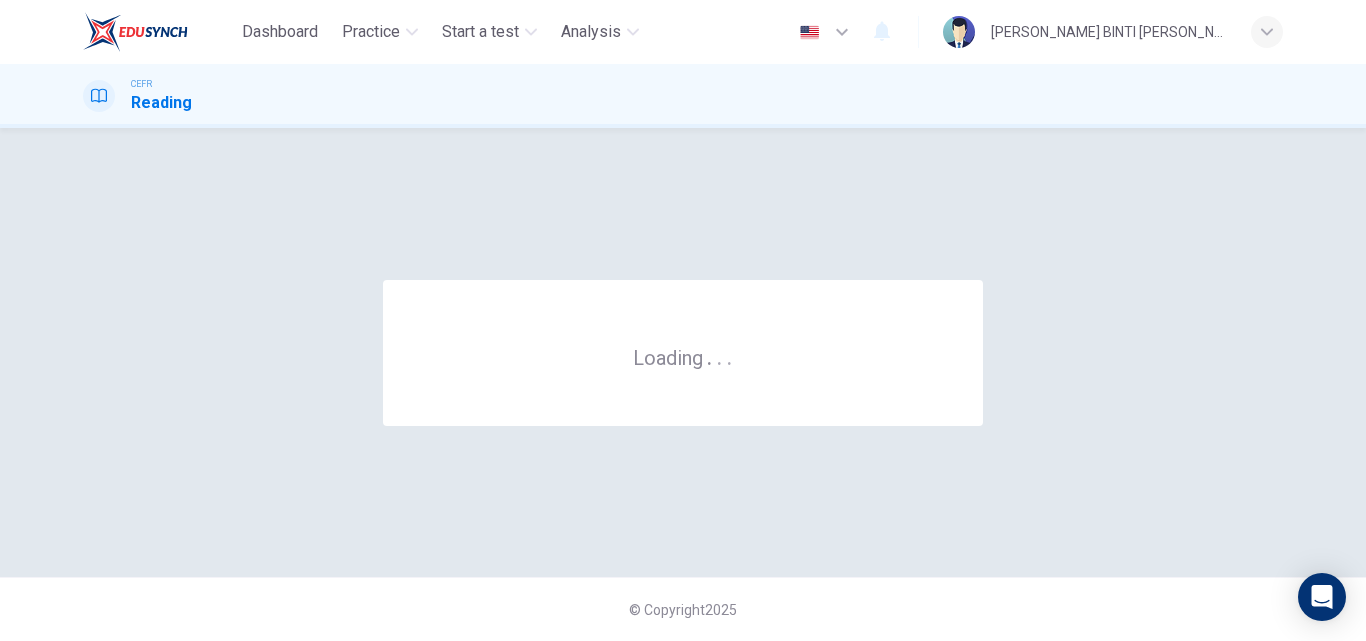 scroll, scrollTop: 0, scrollLeft: 0, axis: both 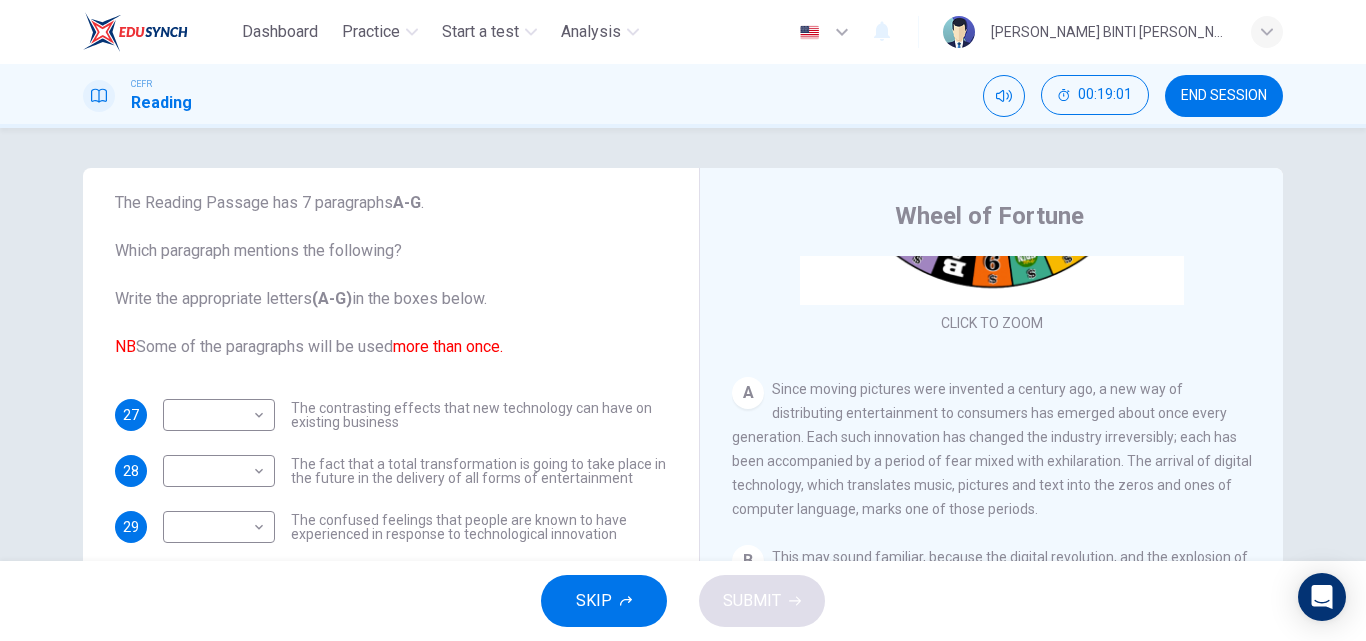 click on "NB" at bounding box center (125, 346) 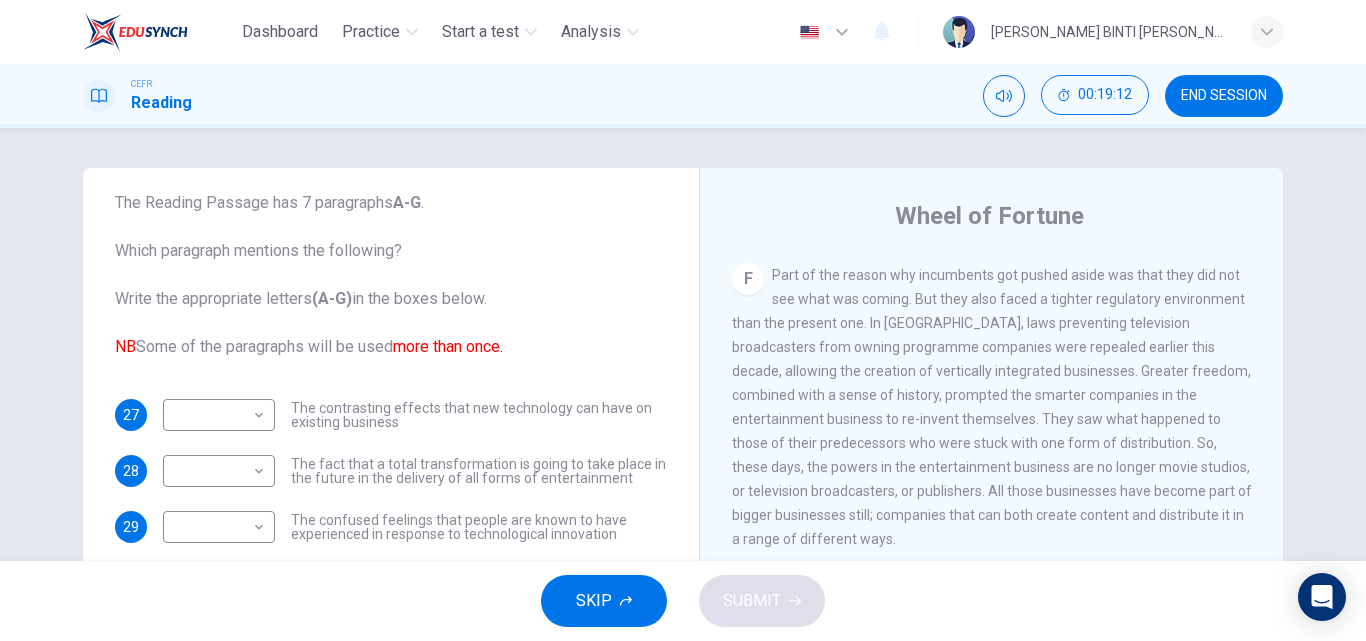 scroll, scrollTop: 1532, scrollLeft: 0, axis: vertical 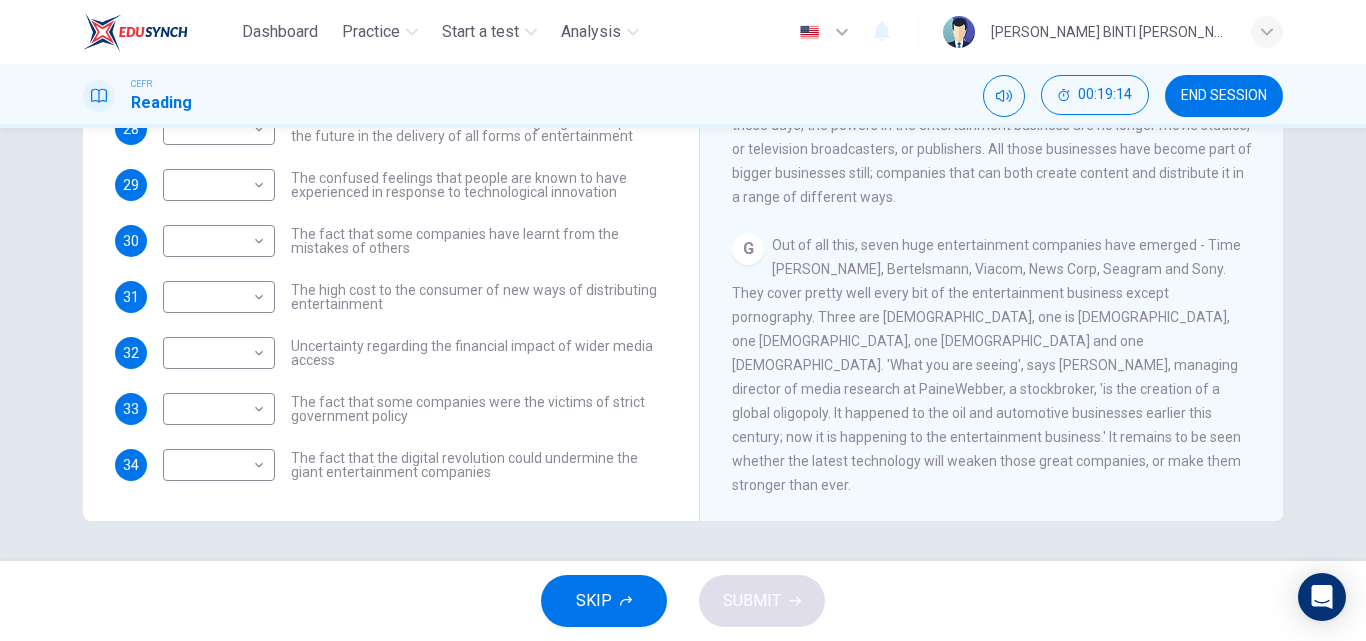 click on "SKIP" at bounding box center (604, 601) 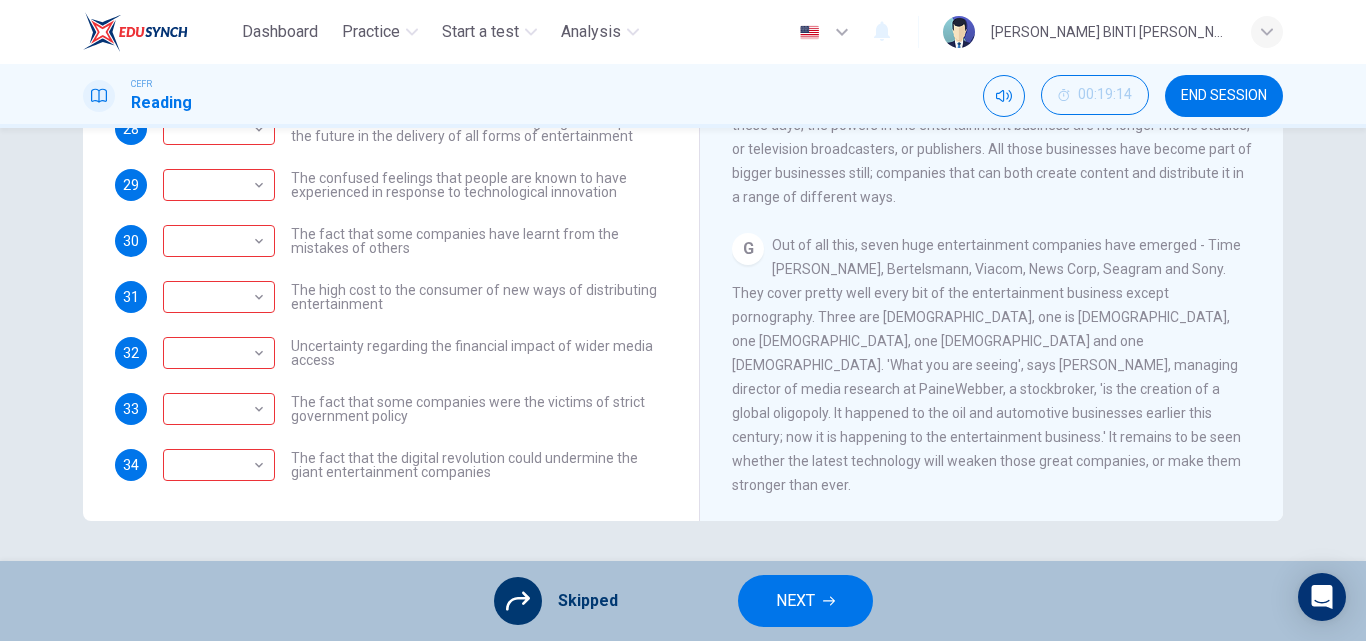 click on "NEXT" at bounding box center [795, 601] 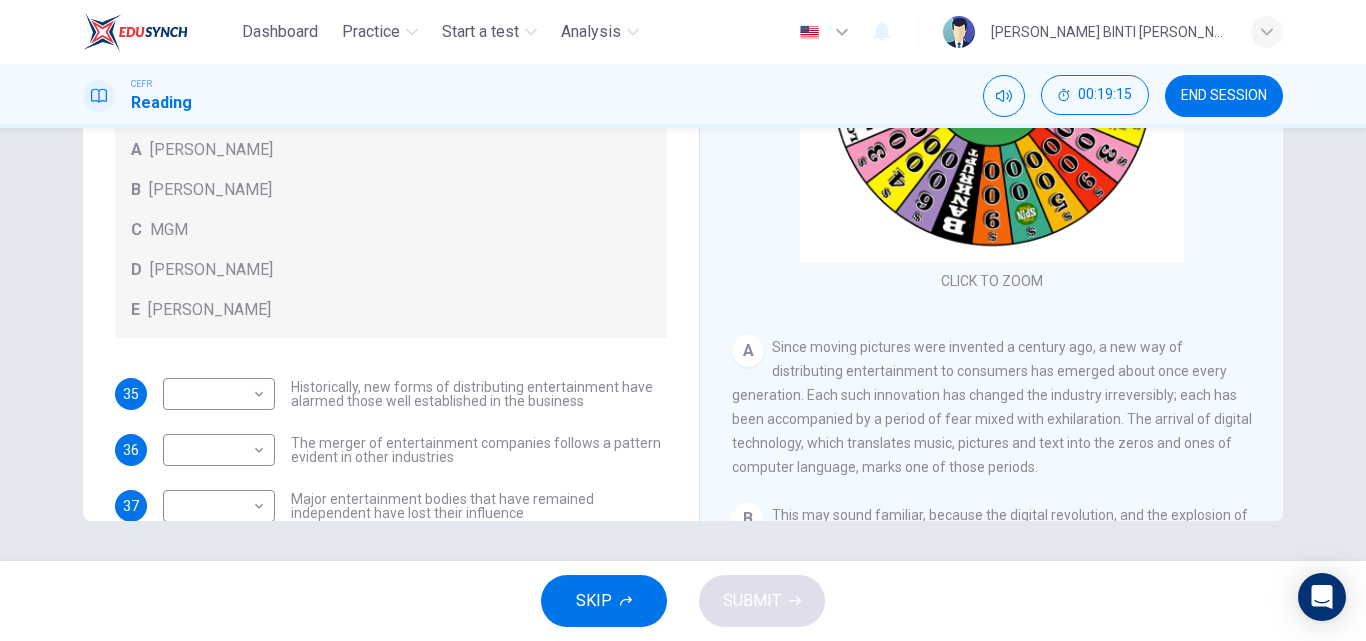 scroll, scrollTop: 0, scrollLeft: 0, axis: both 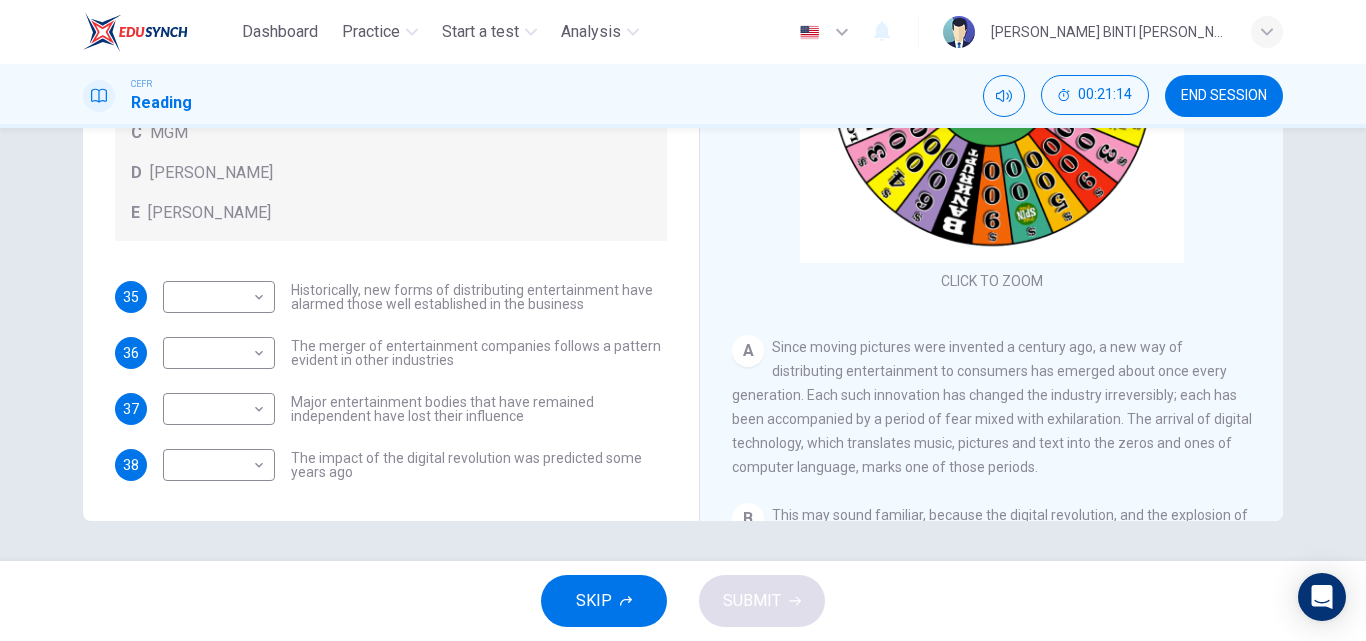 click on "END SESSION" at bounding box center [1224, 96] 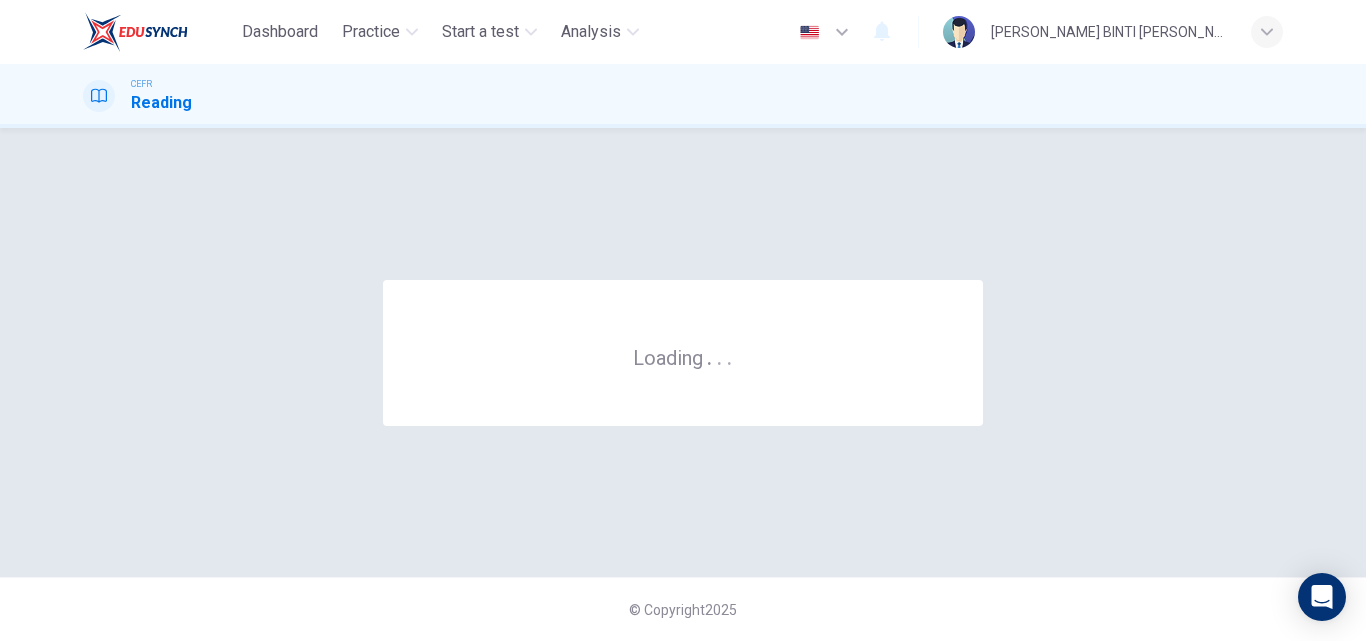 scroll, scrollTop: 0, scrollLeft: 0, axis: both 